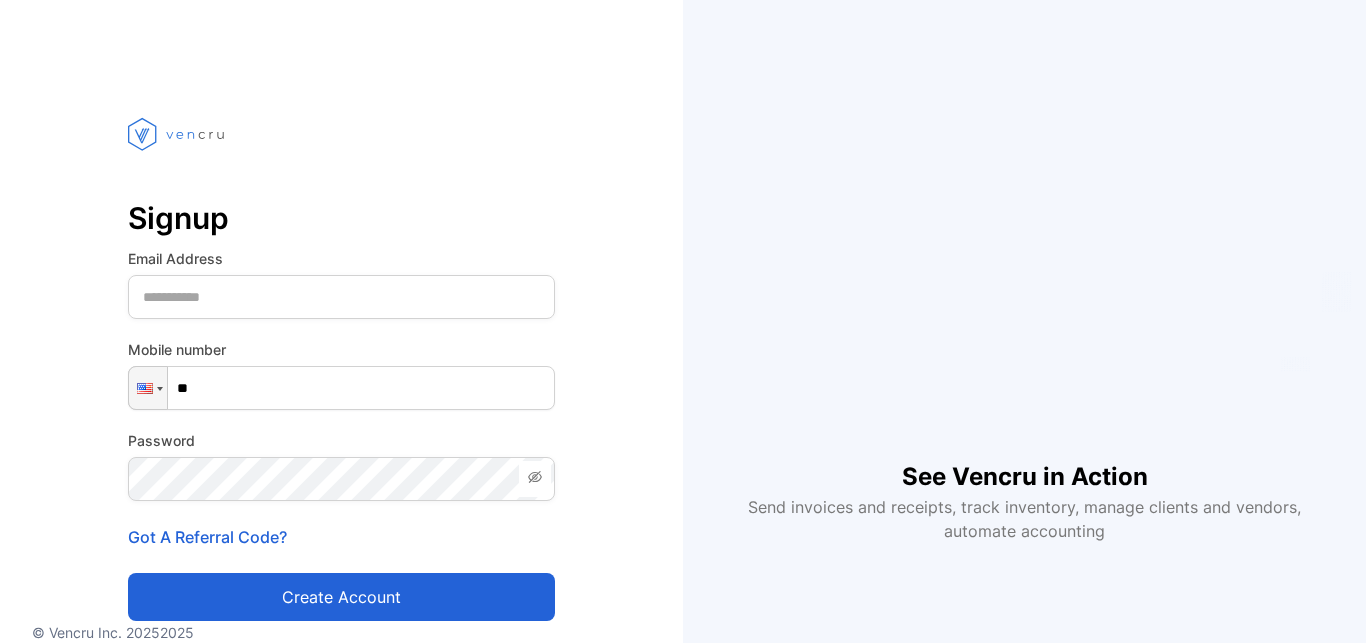 scroll, scrollTop: 0, scrollLeft: 0, axis: both 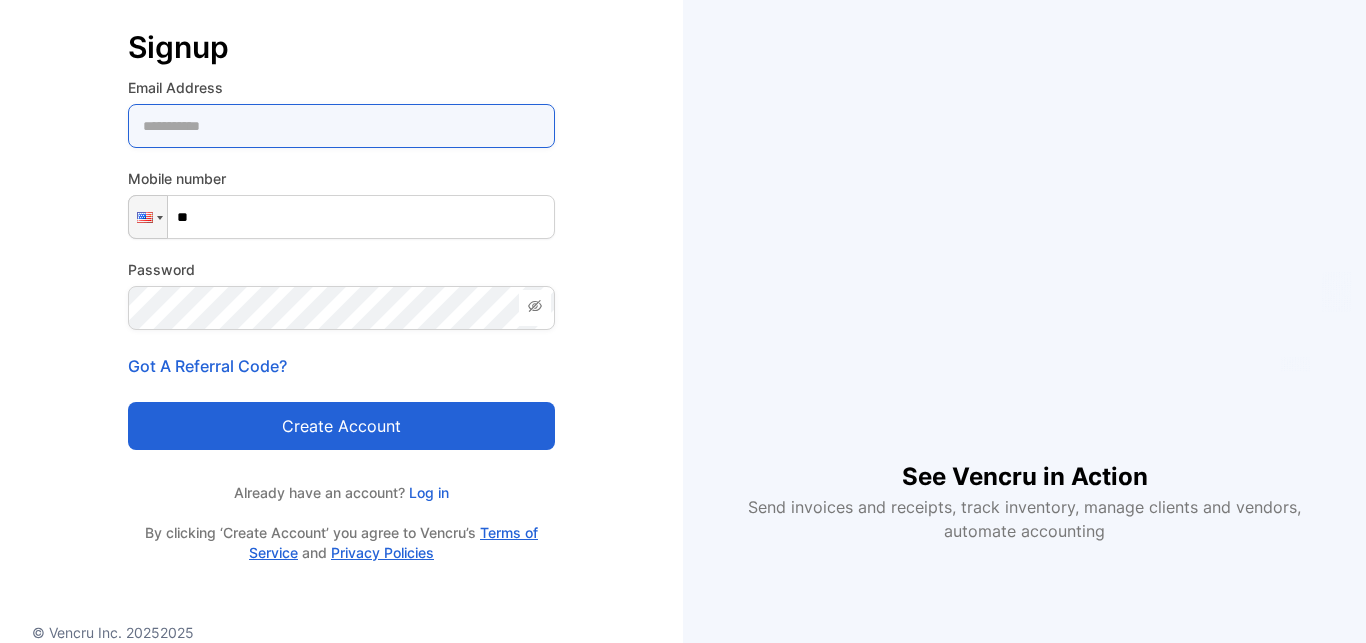 click at bounding box center [341, 126] 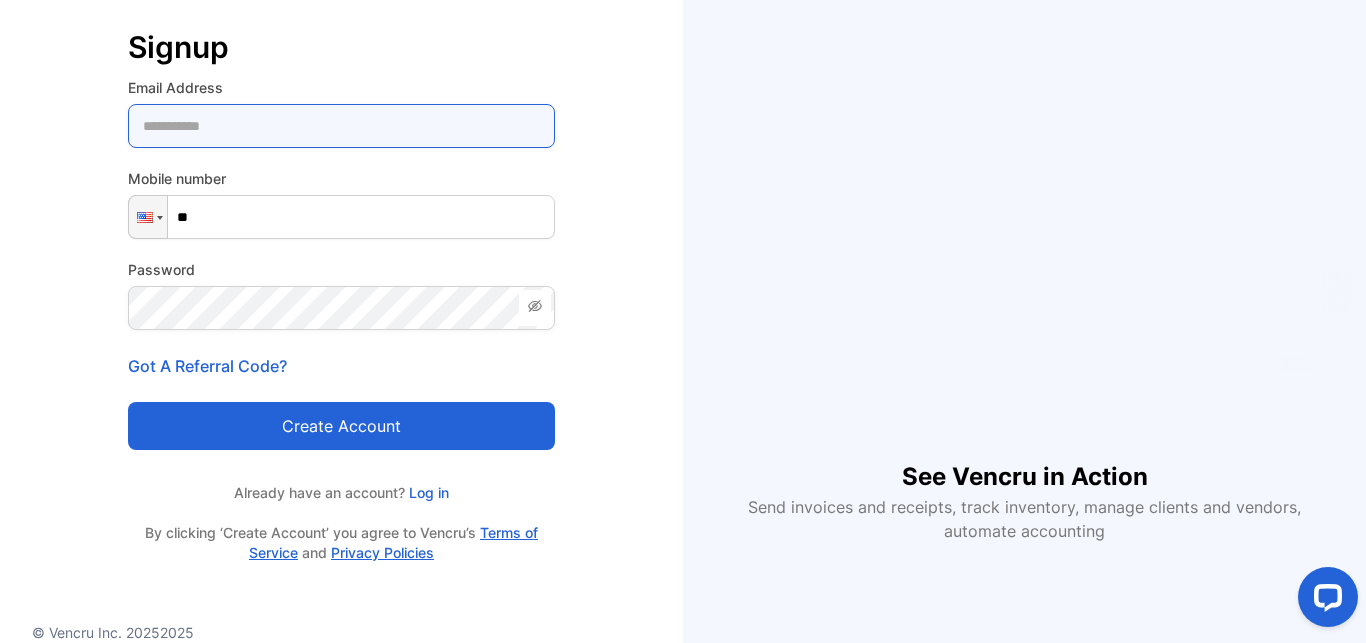 scroll, scrollTop: 0, scrollLeft: 0, axis: both 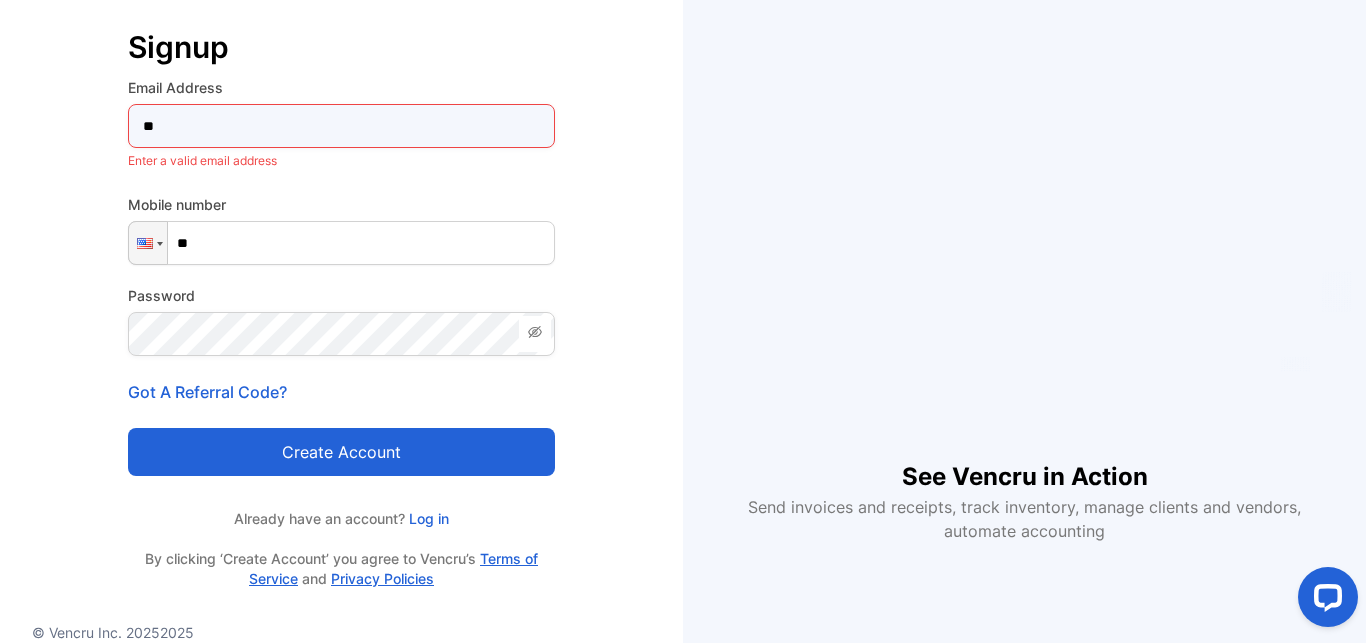 type on "*" 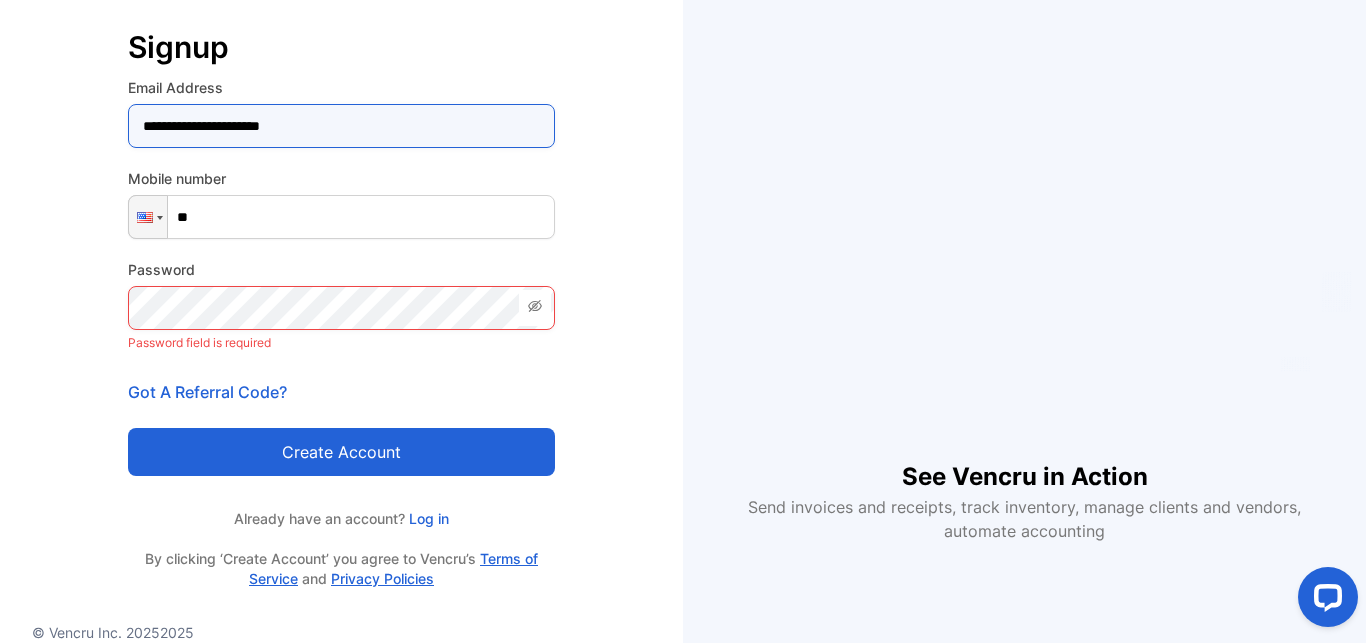 type on "**********" 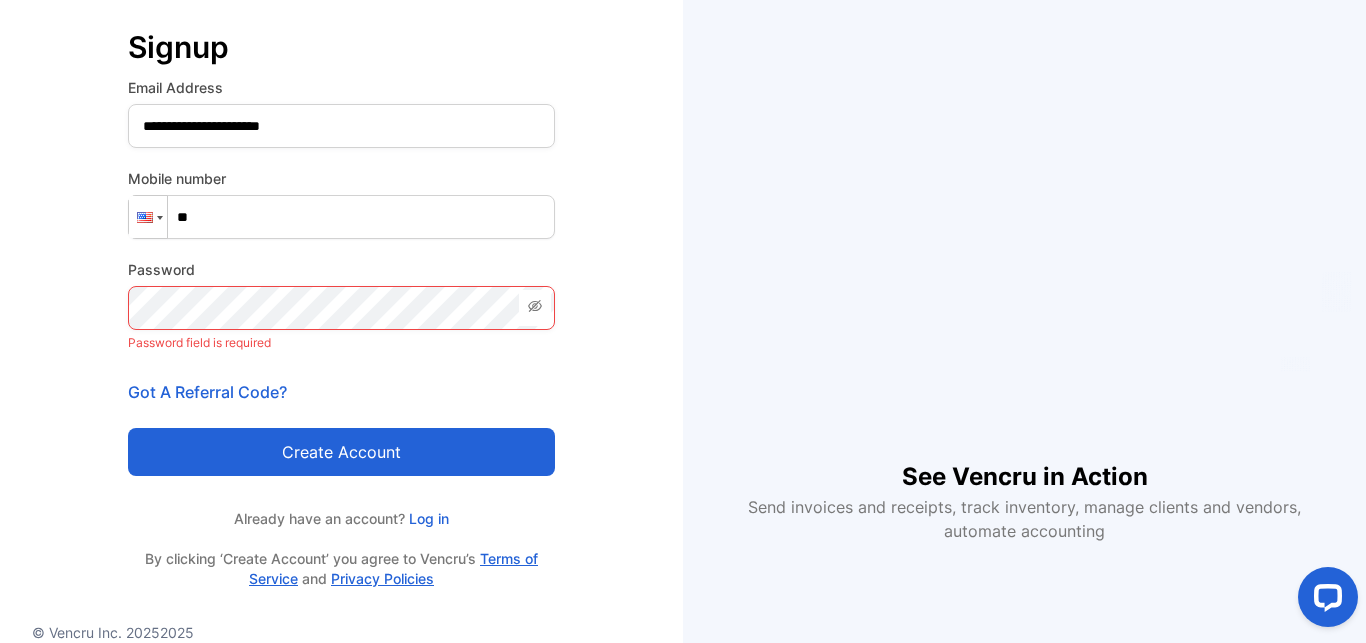 click at bounding box center [148, 217] 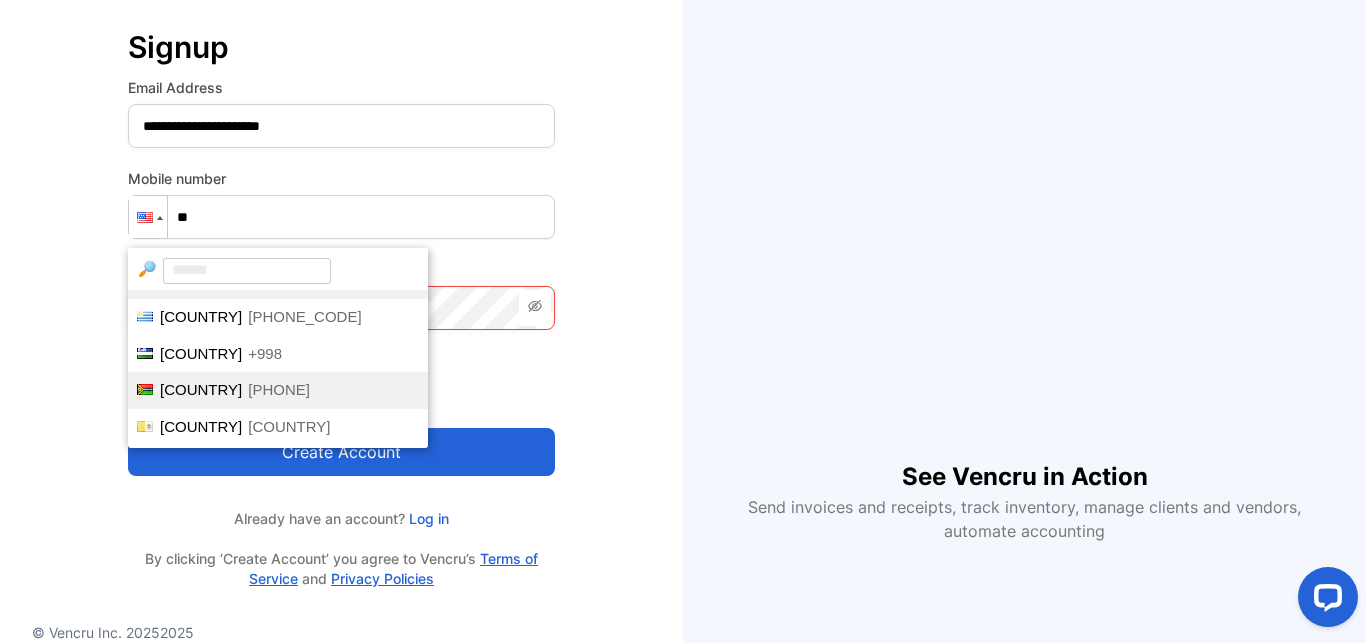 scroll, scrollTop: 7444, scrollLeft: 0, axis: vertical 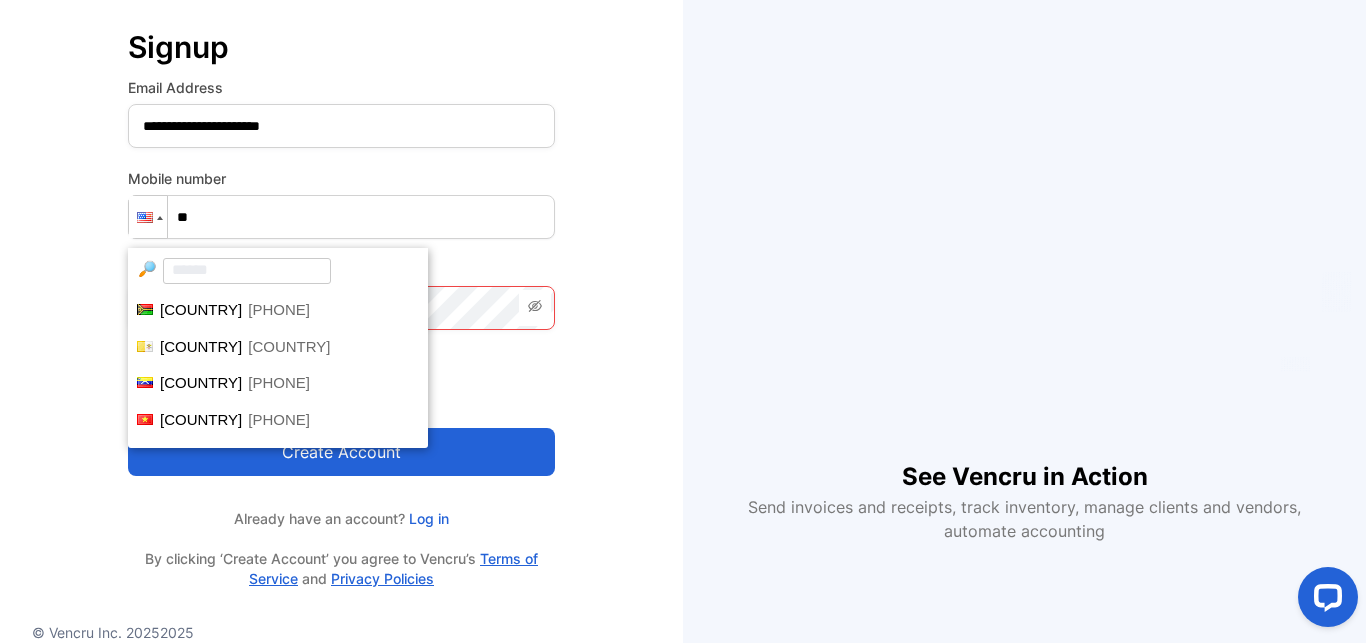 click at bounding box center [247, 271] 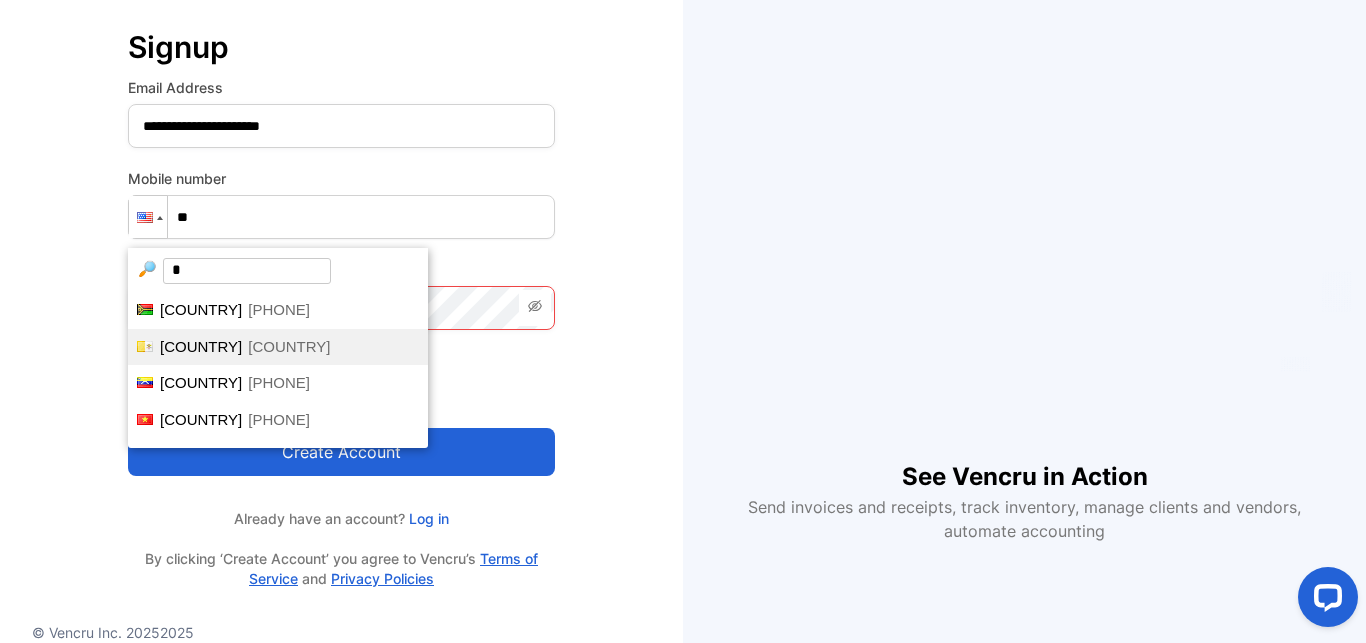 scroll, scrollTop: 0, scrollLeft: 0, axis: both 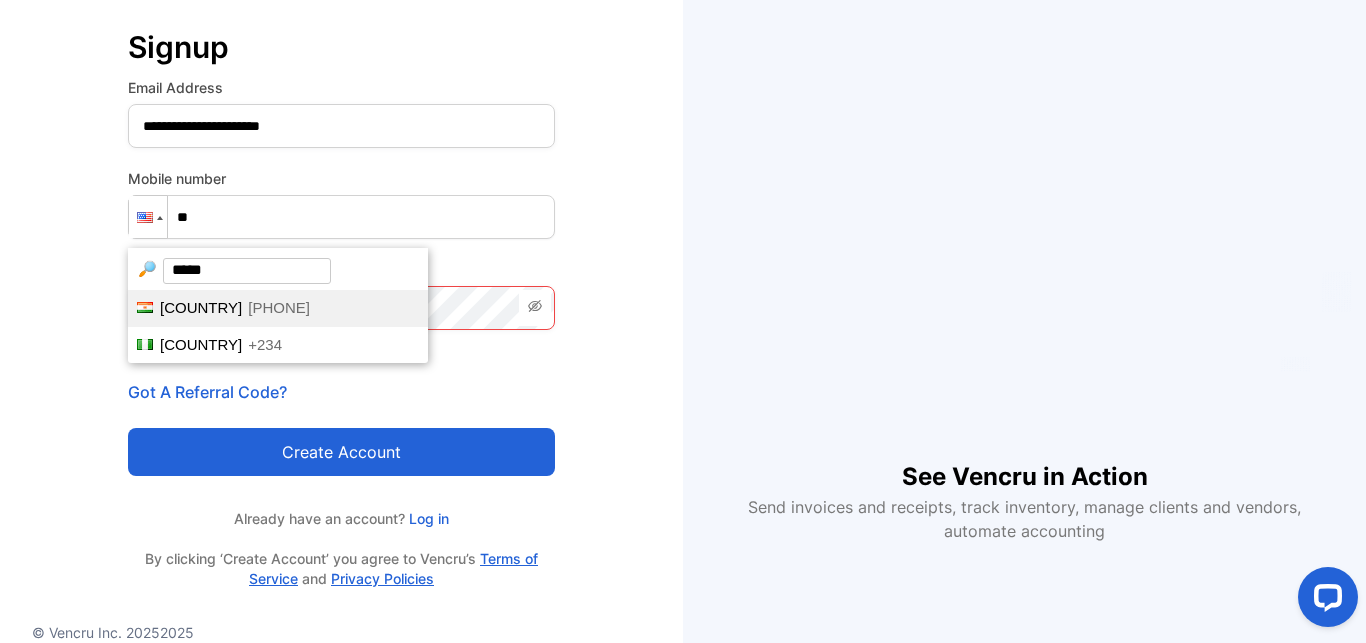 type on "******" 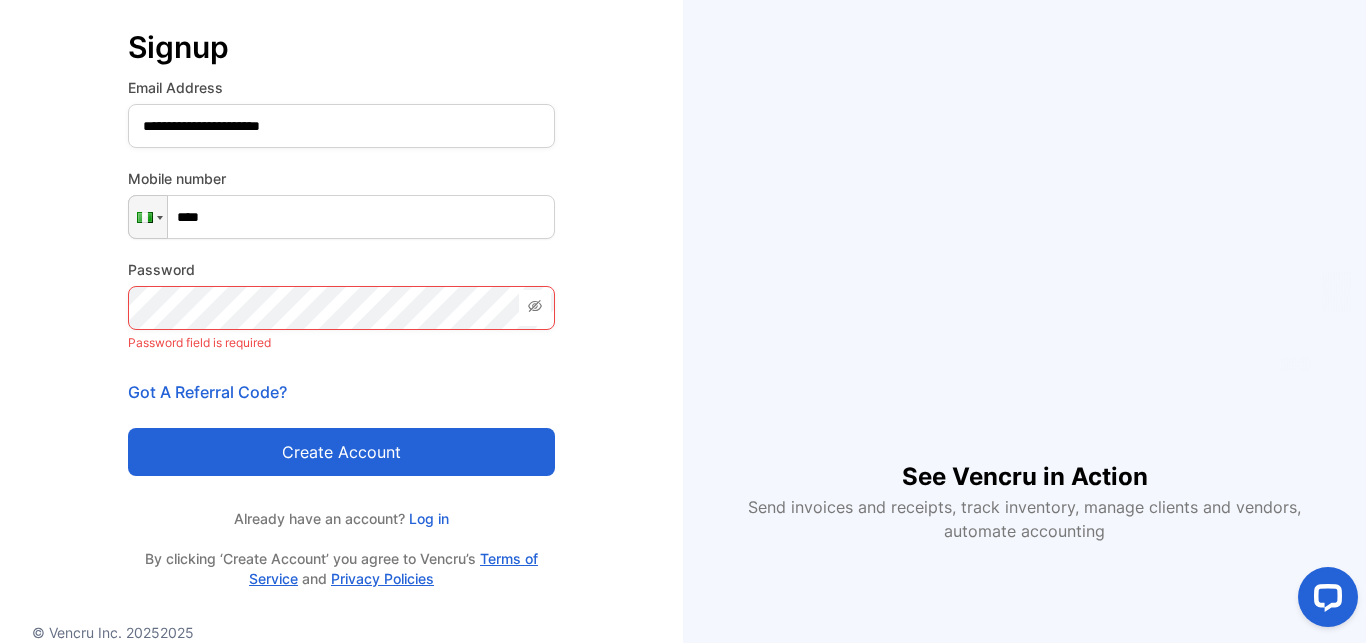 click on "****" at bounding box center (341, 217) 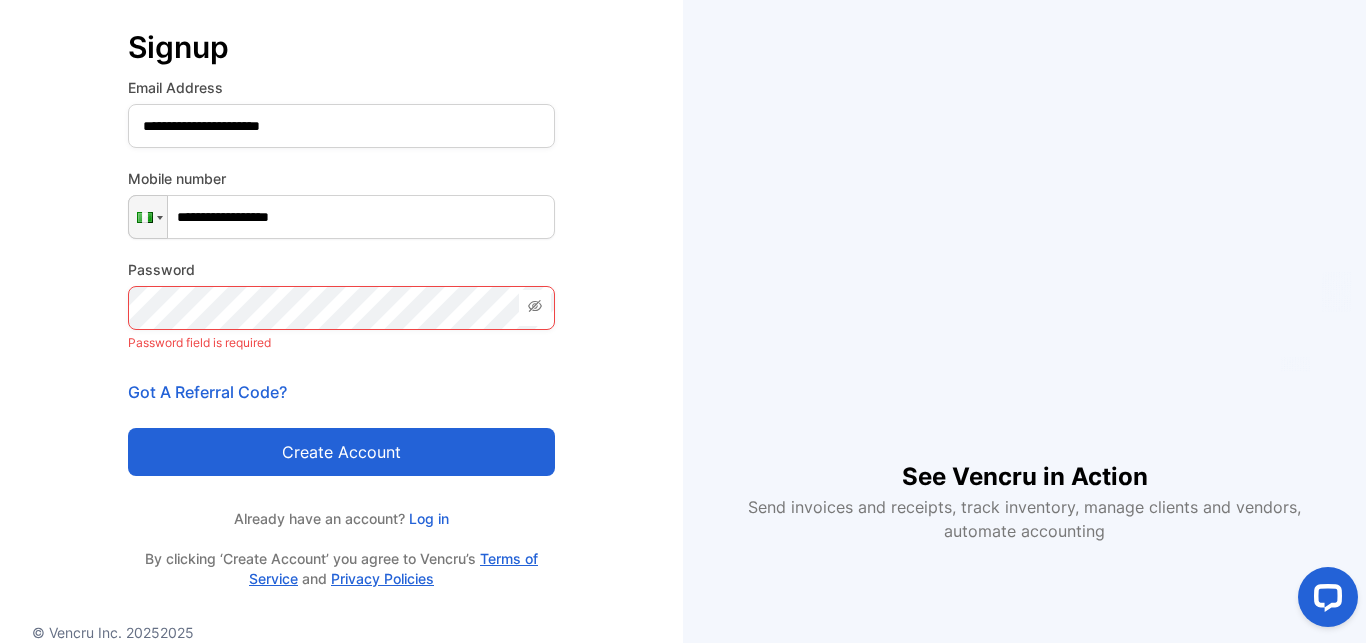 type on "**********" 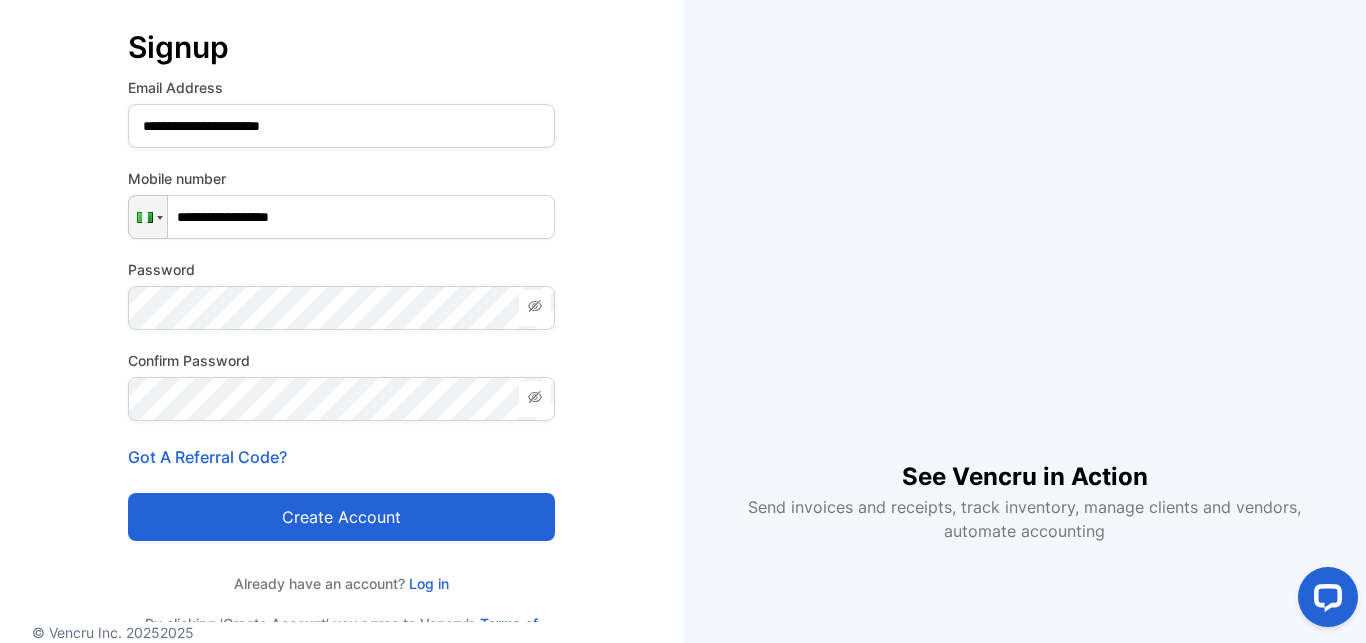 click 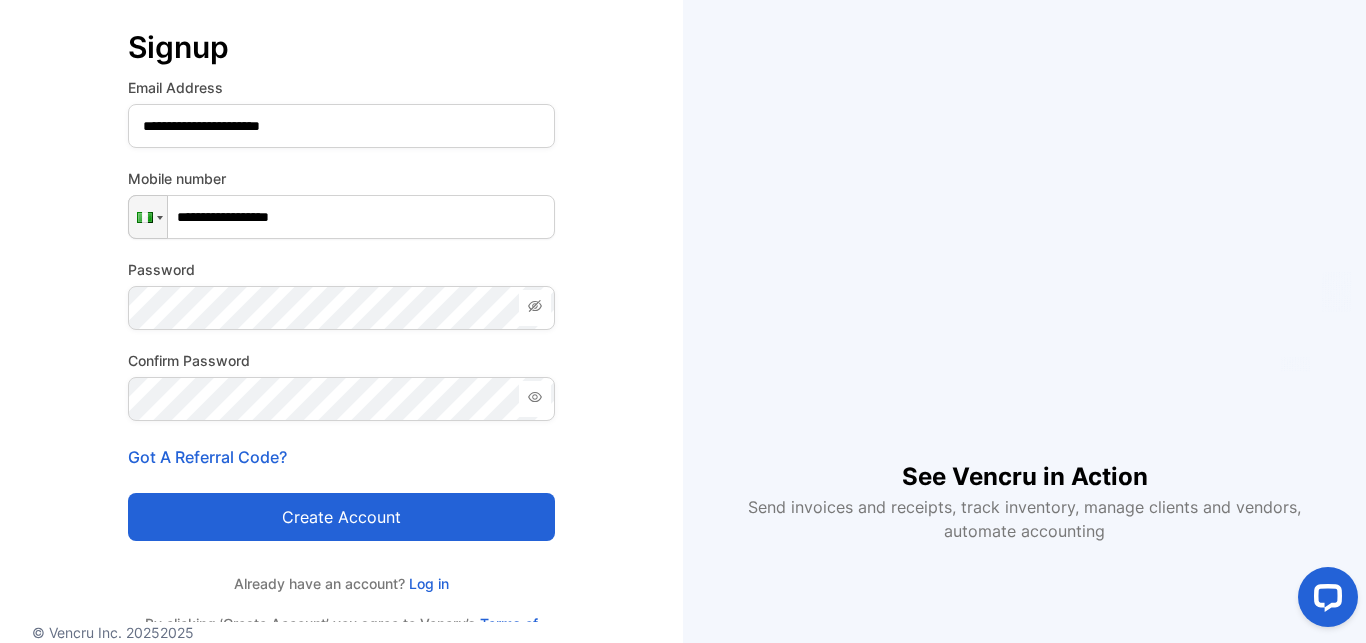 click 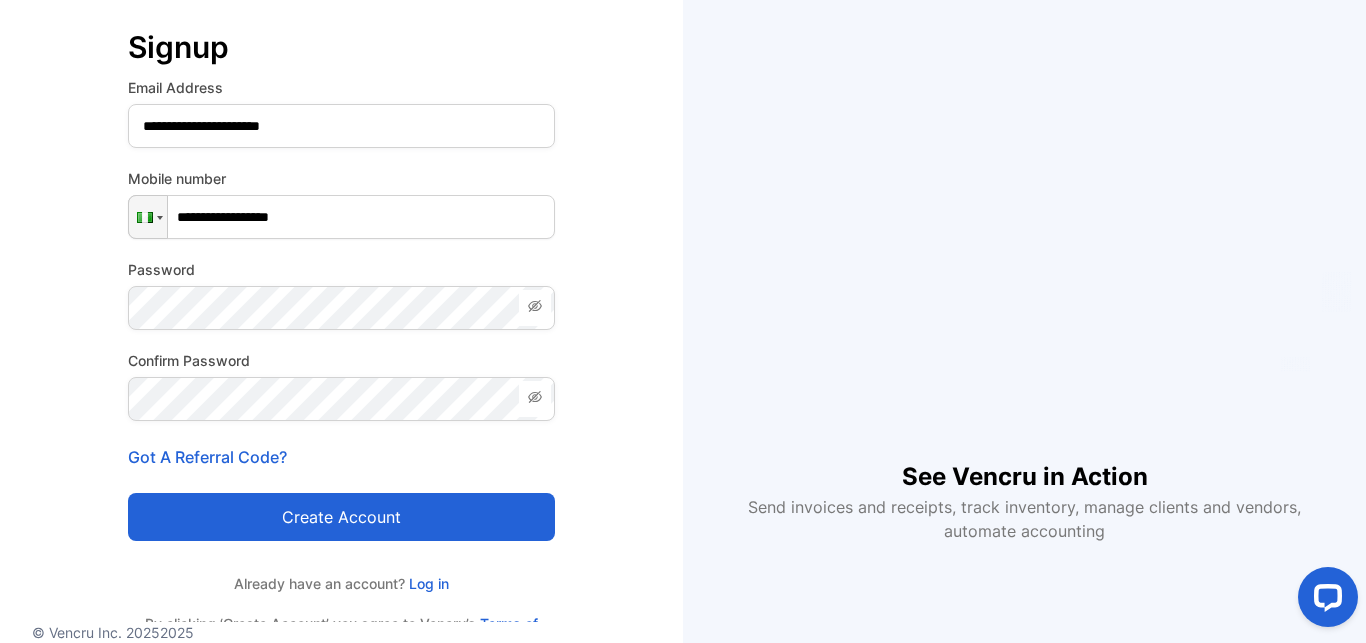 click on "Create account" at bounding box center (341, 517) 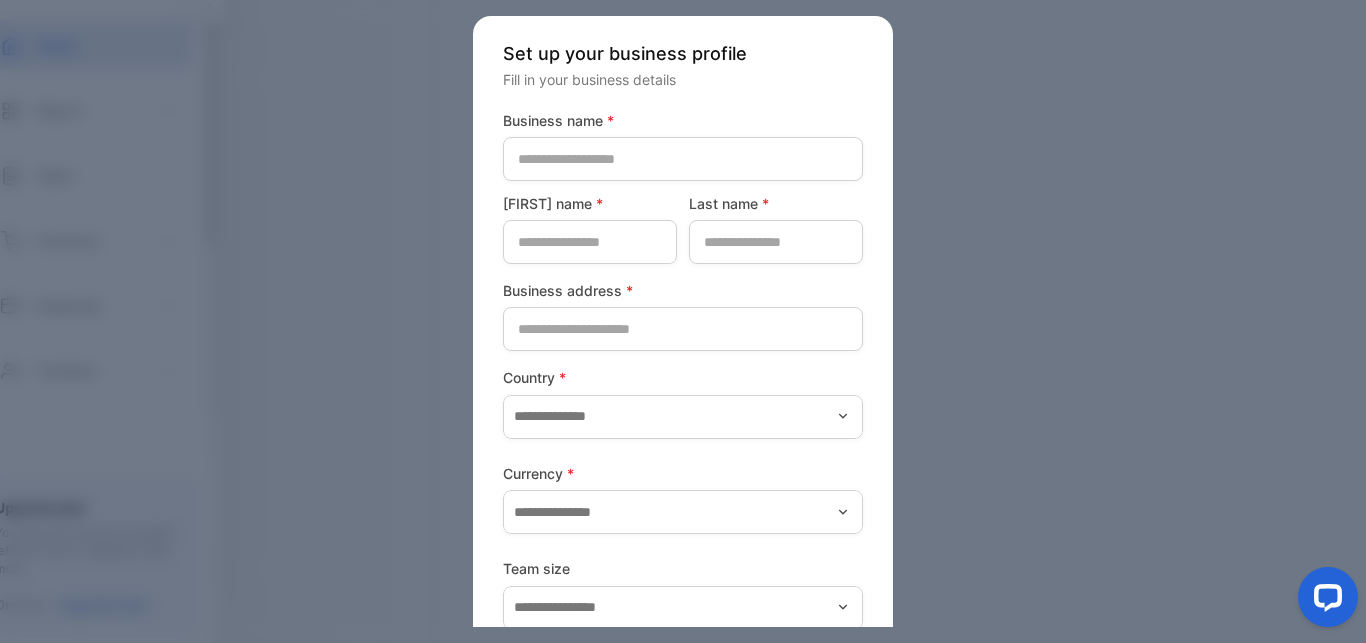 click at bounding box center (683, 321) 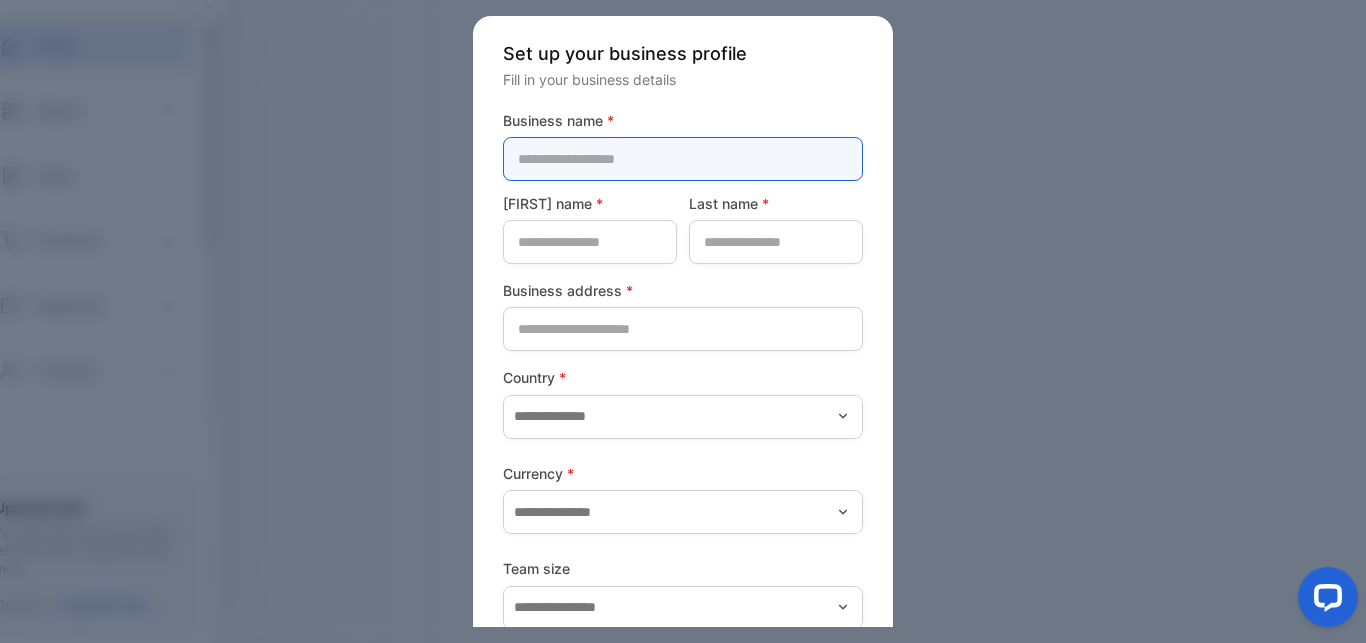 click at bounding box center (683, 159) 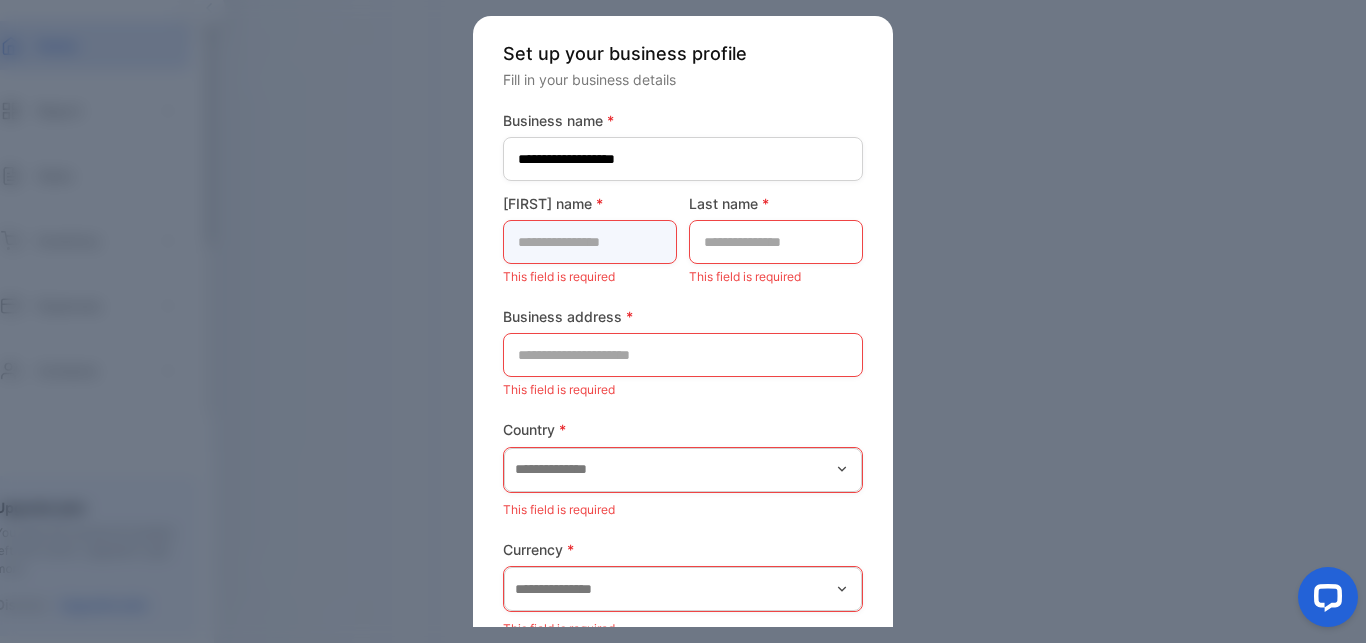 click at bounding box center [590, 242] 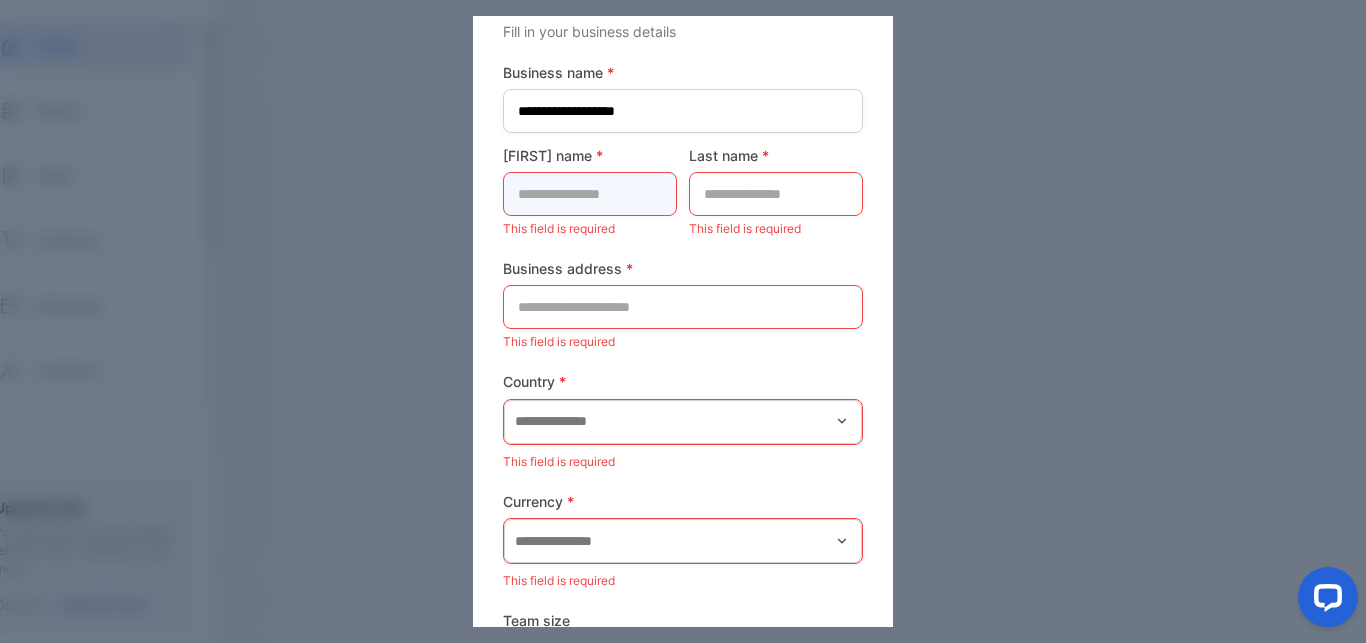 scroll, scrollTop: 0, scrollLeft: 0, axis: both 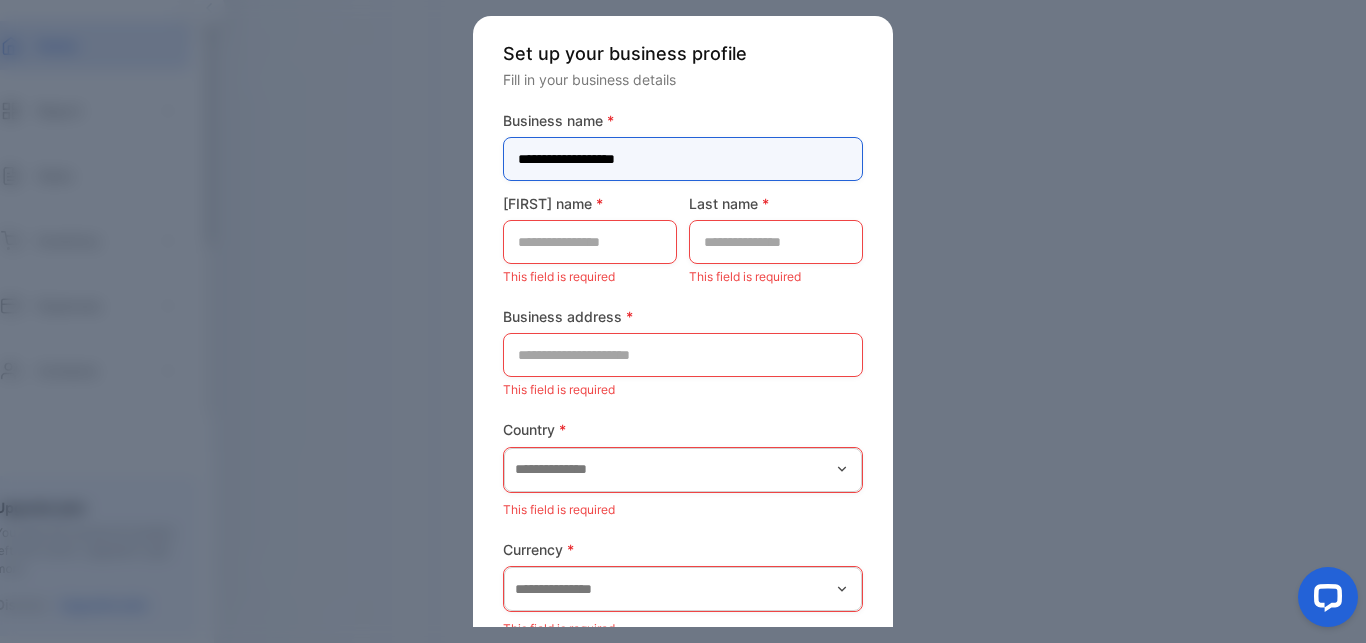 drag, startPoint x: 720, startPoint y: 149, endPoint x: 410, endPoint y: 181, distance: 311.64725 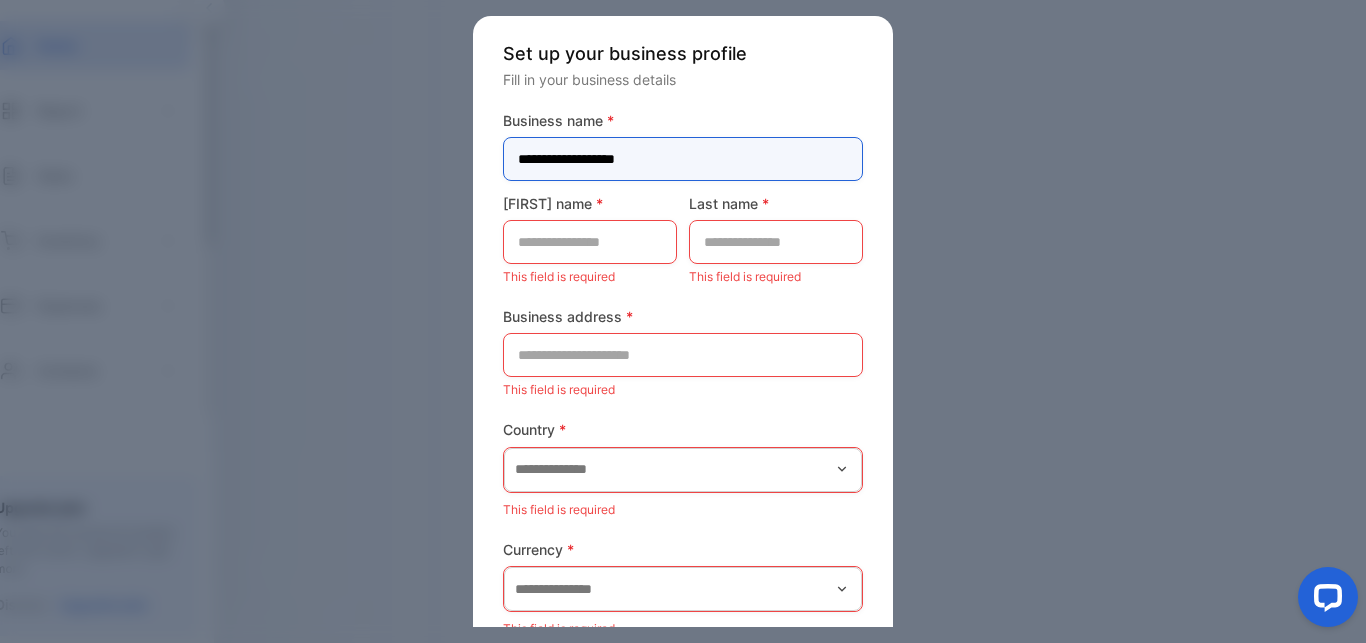 click on "**********" at bounding box center (683, 159) 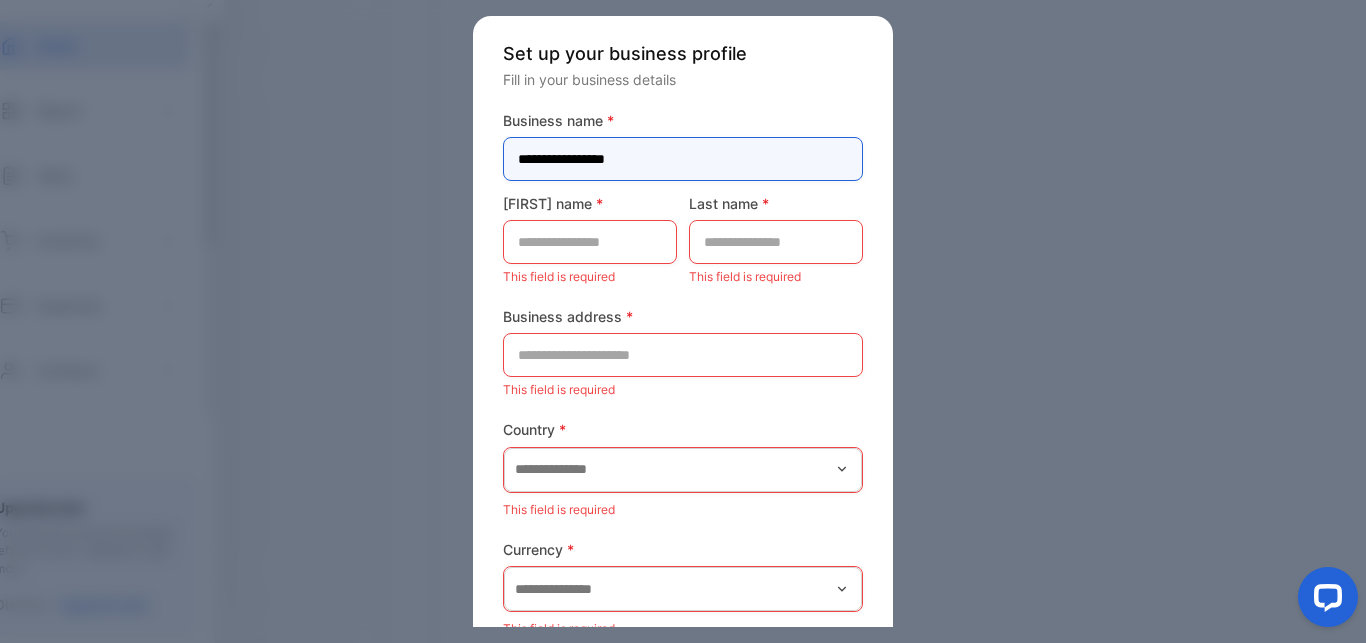 type on "**********" 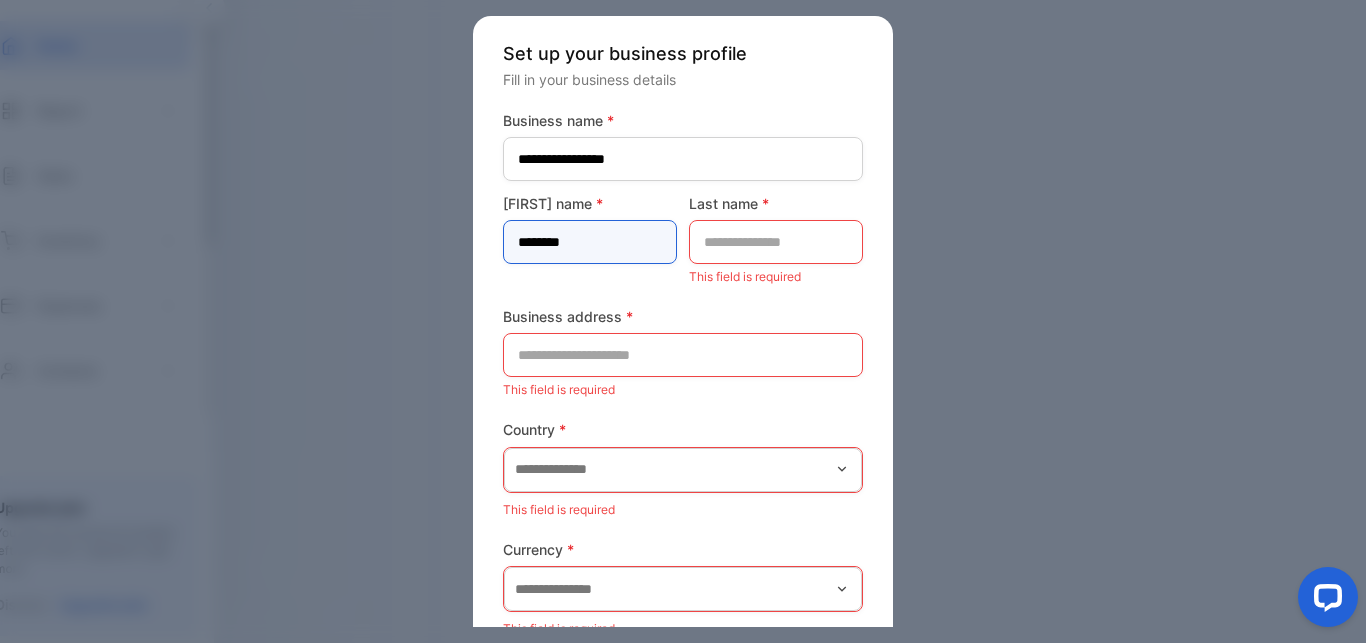 type on "********" 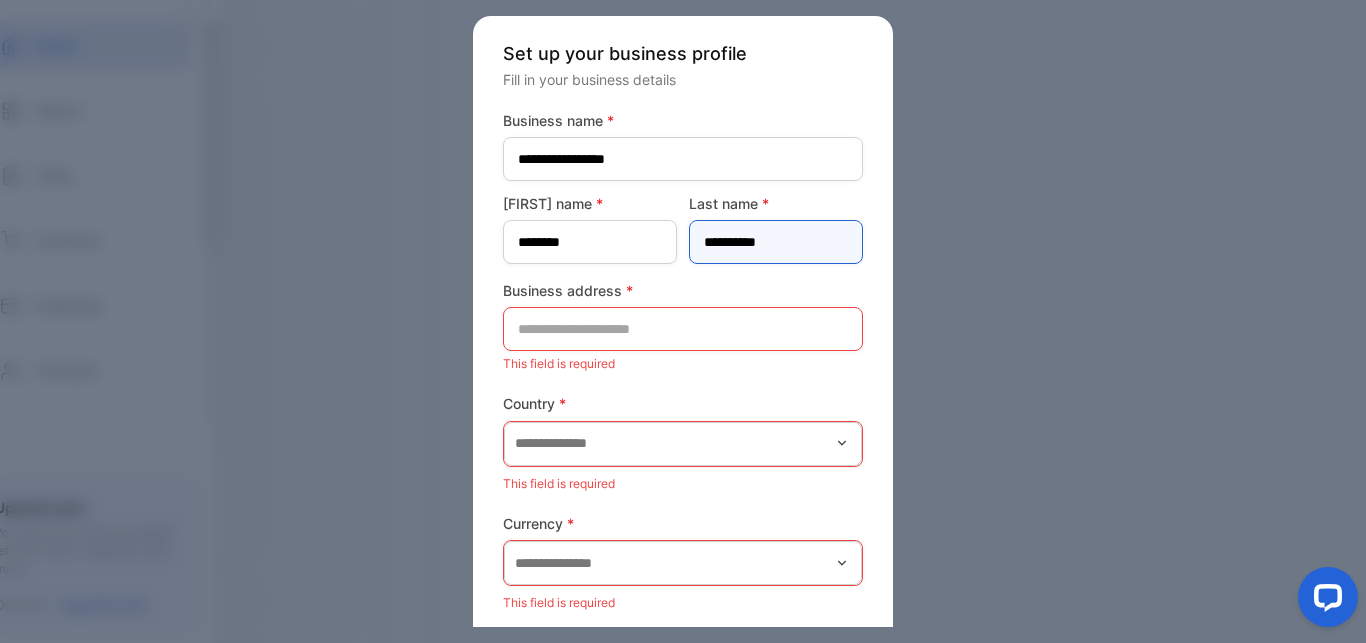 type on "**********" 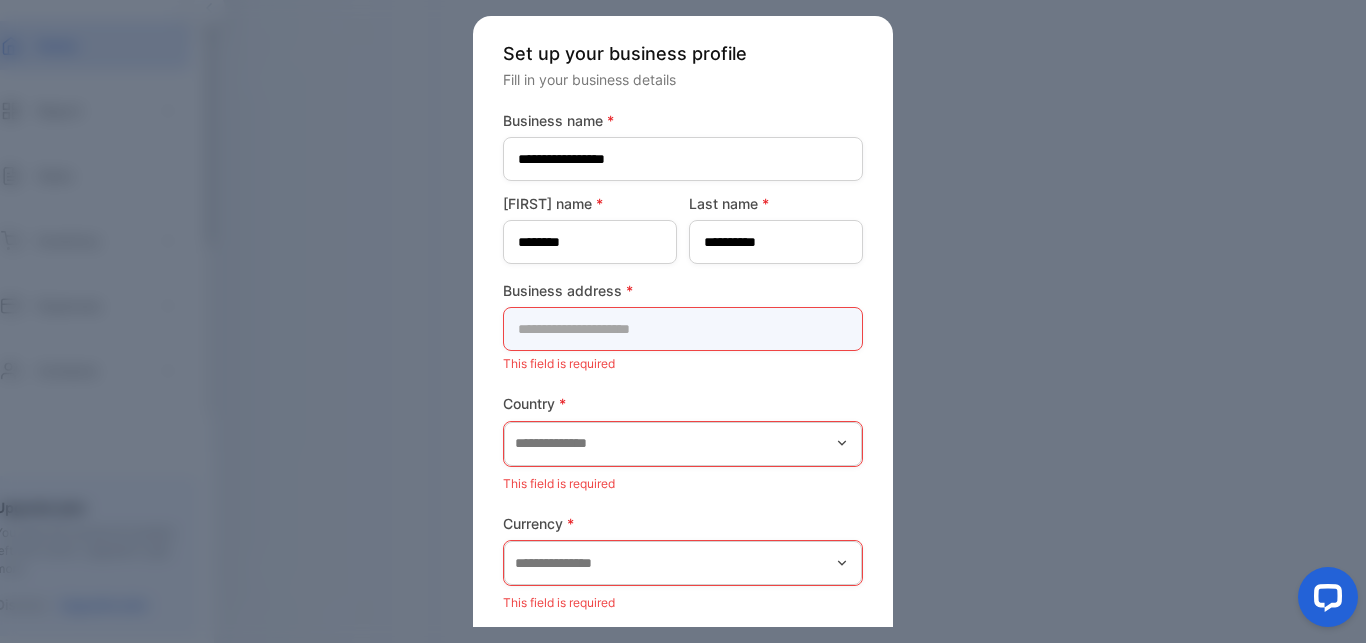 type on "*" 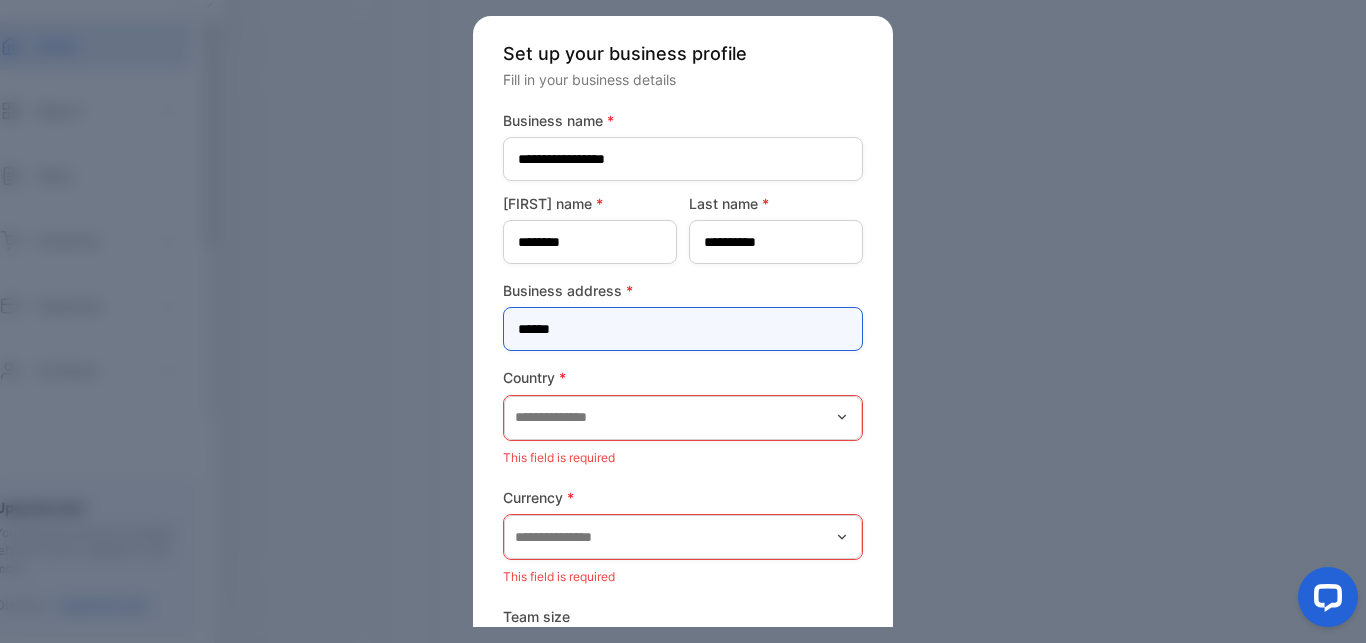 type on "******" 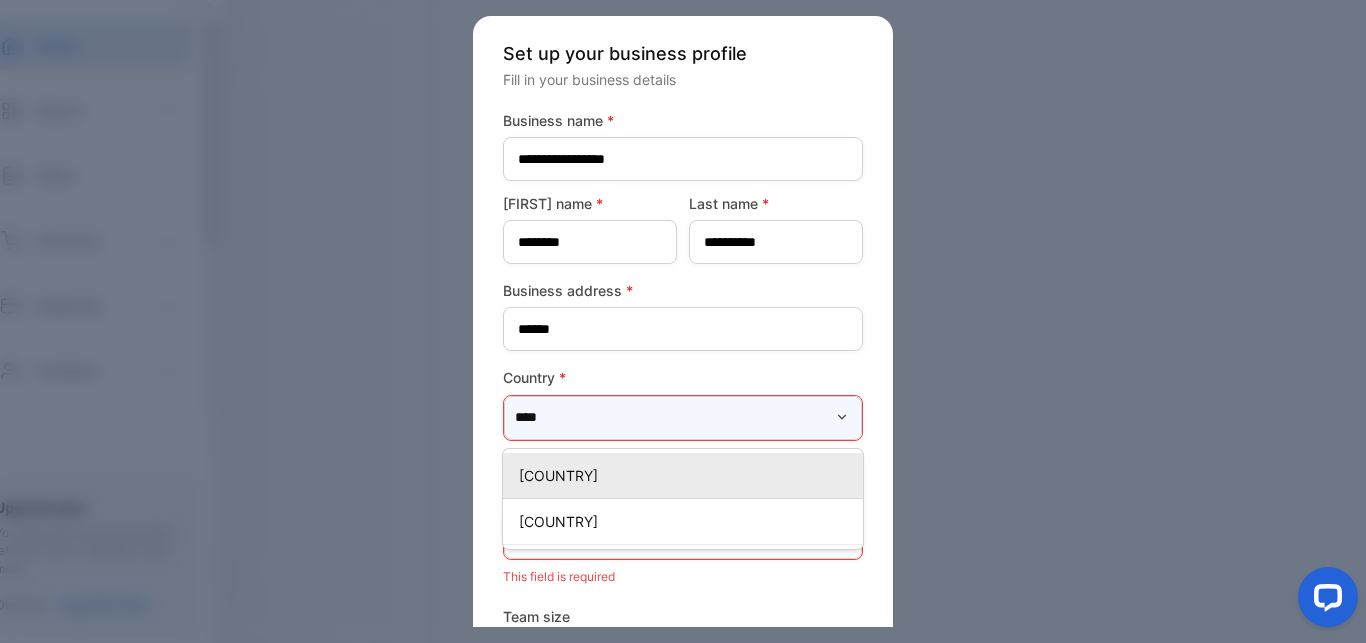 type on "*****" 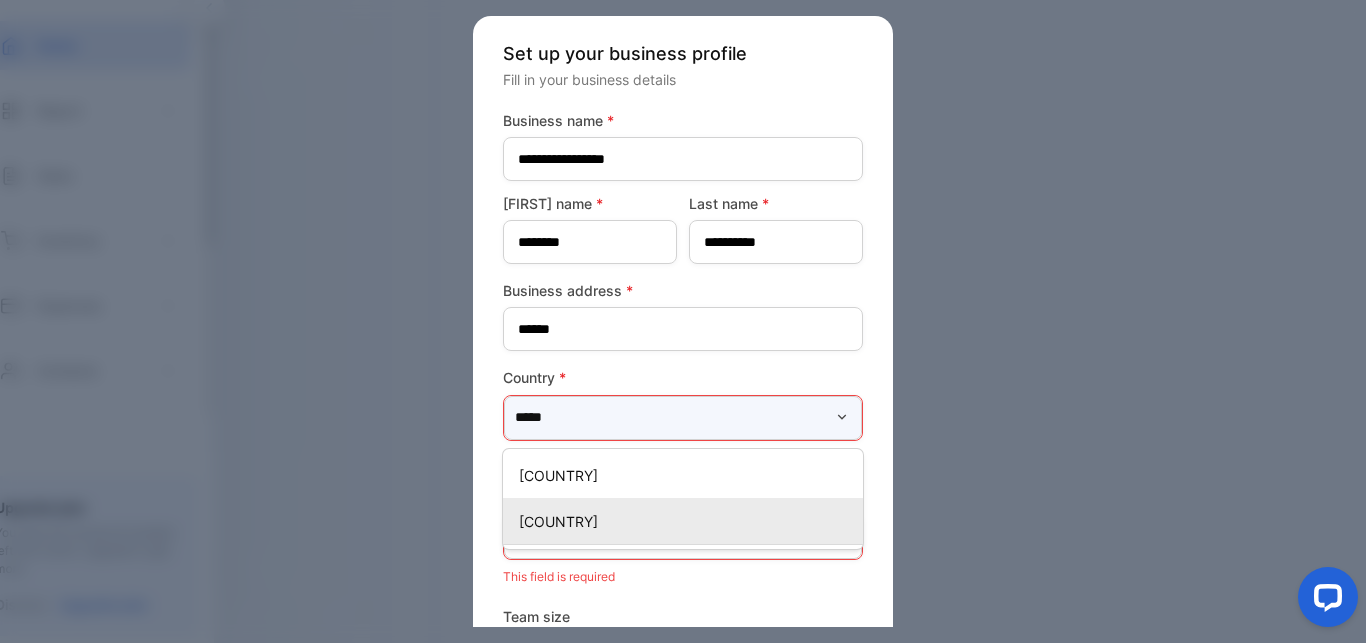 type 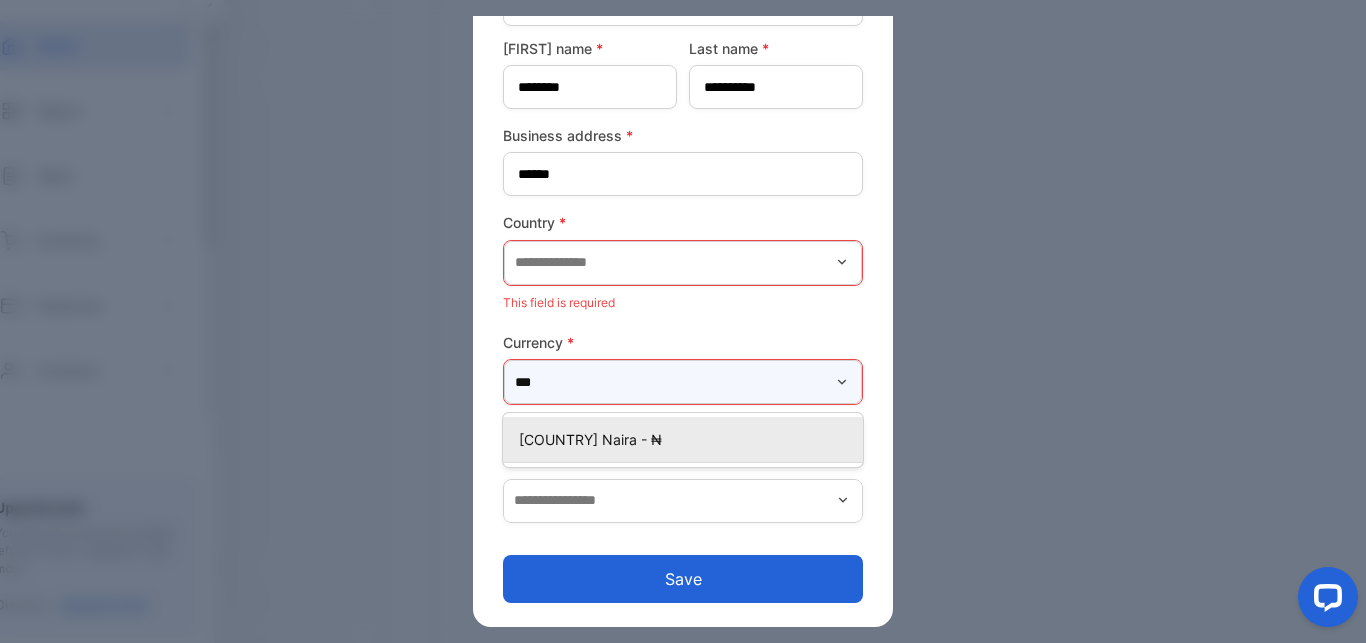 scroll, scrollTop: 155, scrollLeft: 0, axis: vertical 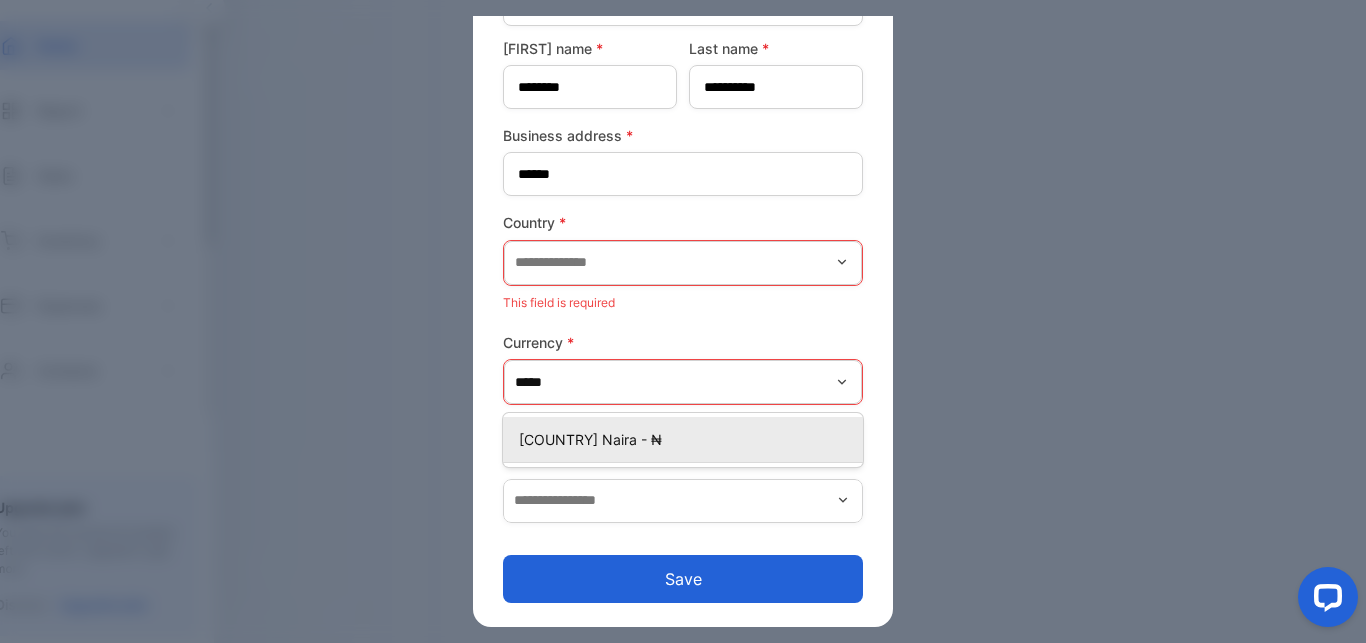 click on "[COUNTRY] Naira - ₦" at bounding box center [687, 439] 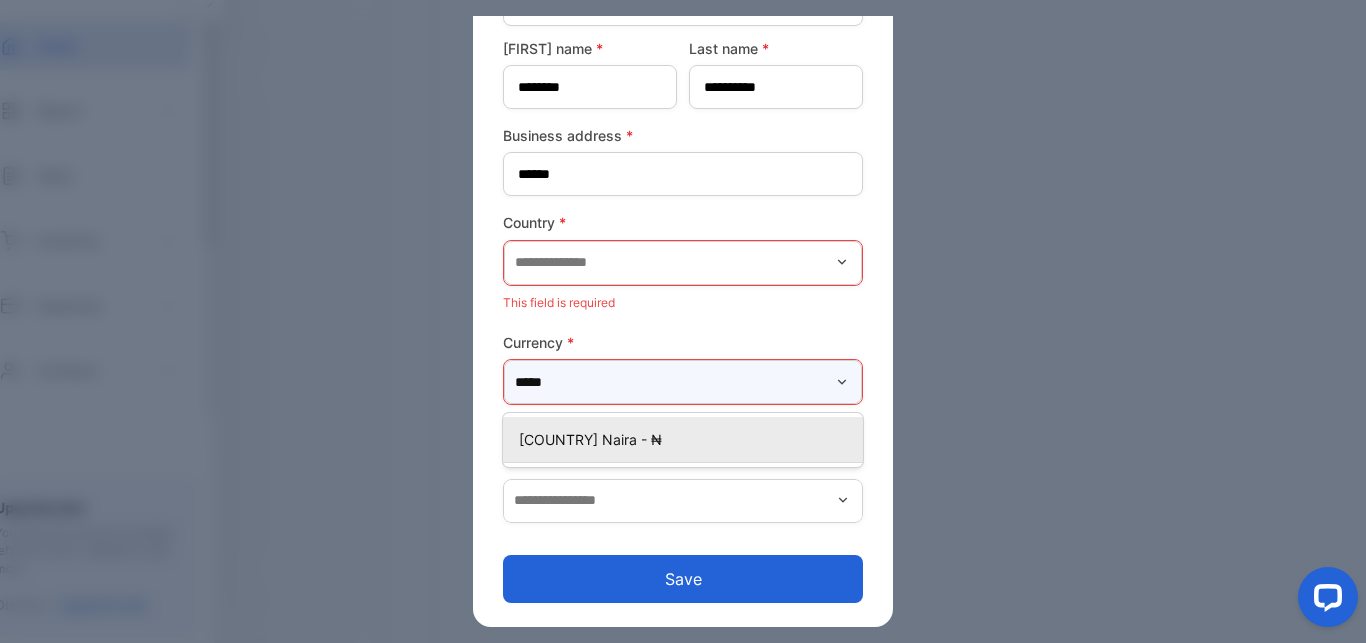type on "**********" 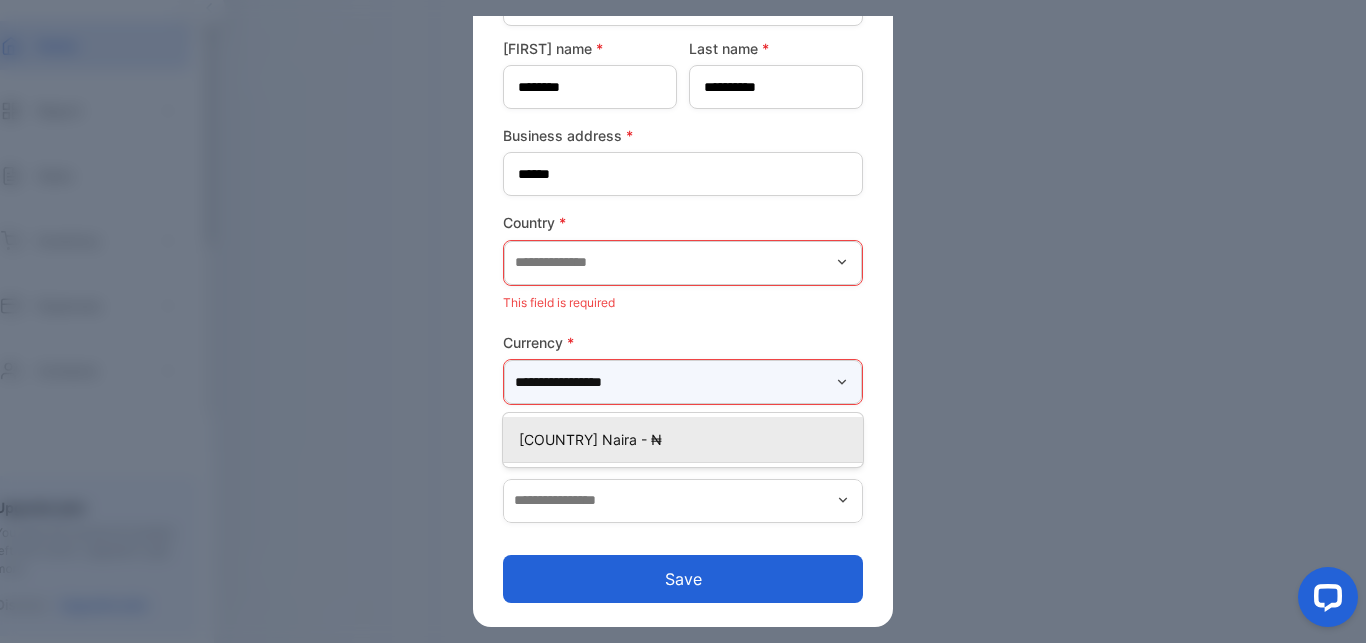 scroll, scrollTop: 131, scrollLeft: 0, axis: vertical 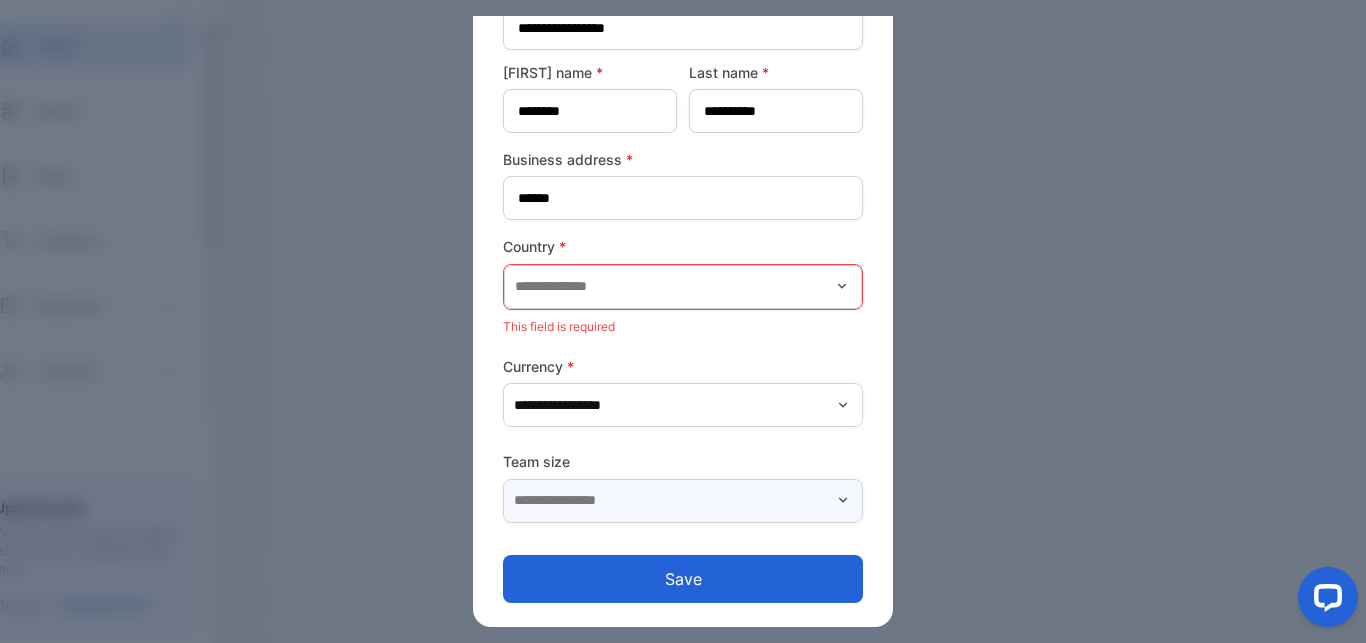 click at bounding box center (683, 501) 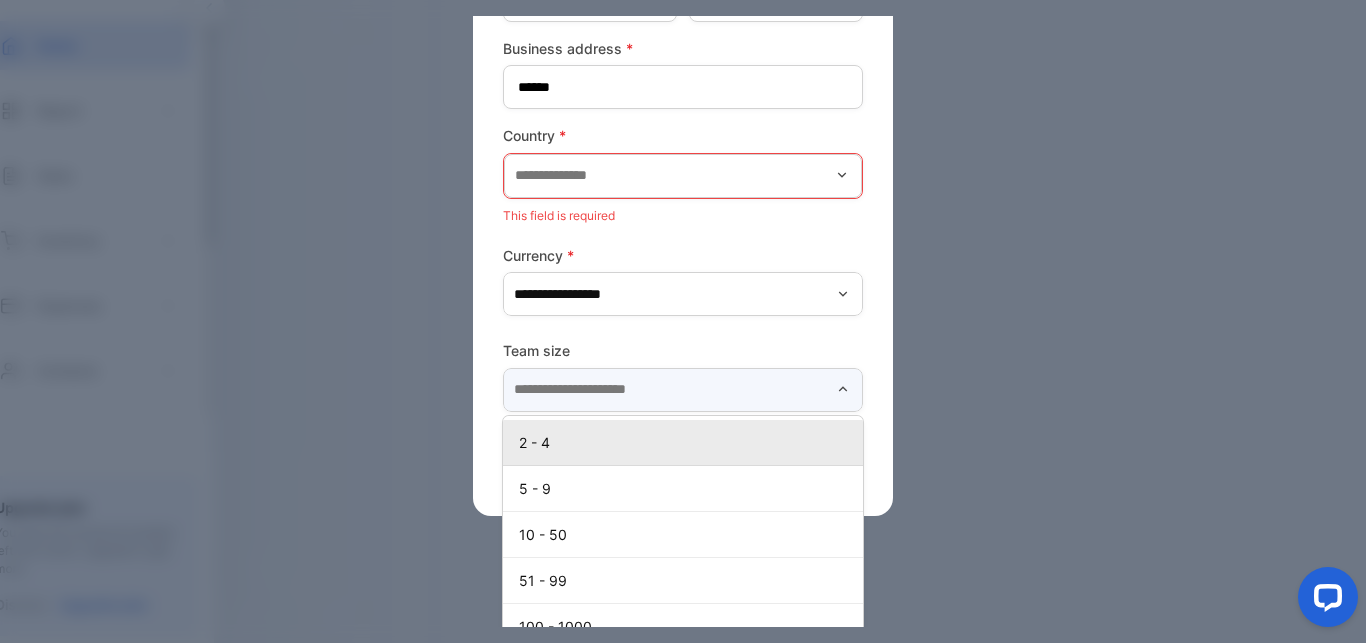 scroll, scrollTop: 271, scrollLeft: 0, axis: vertical 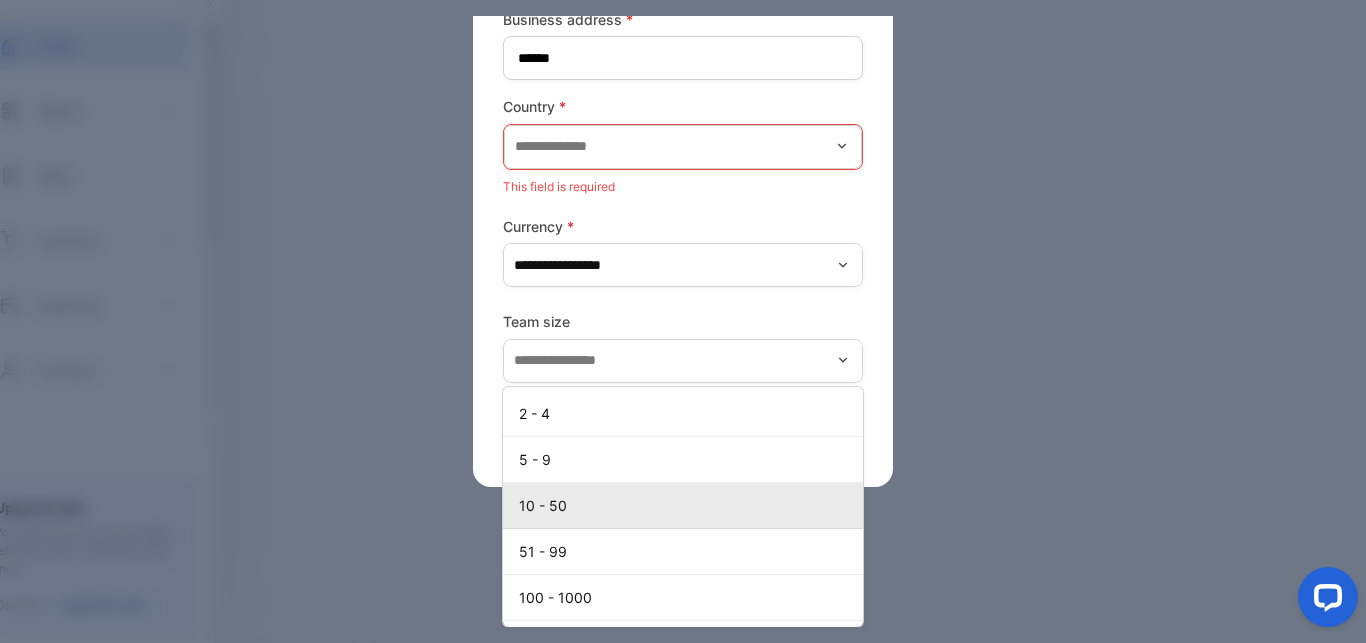 click on "10 - 50" at bounding box center (687, 505) 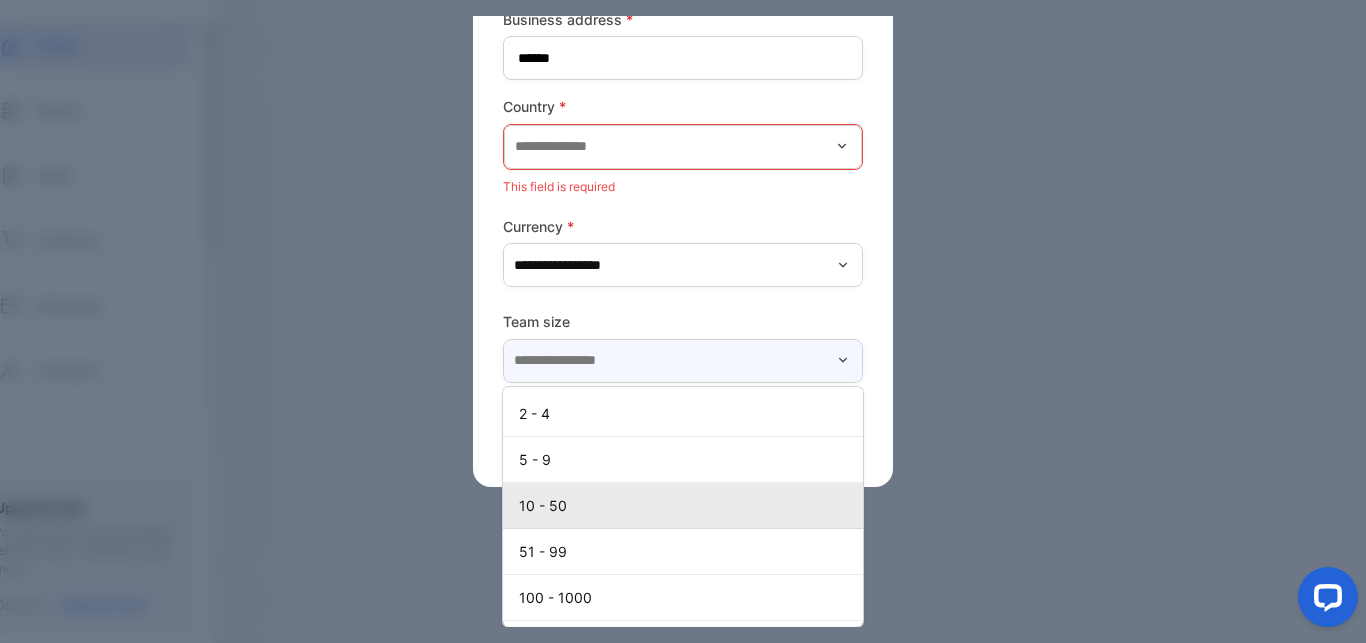 type on "********" 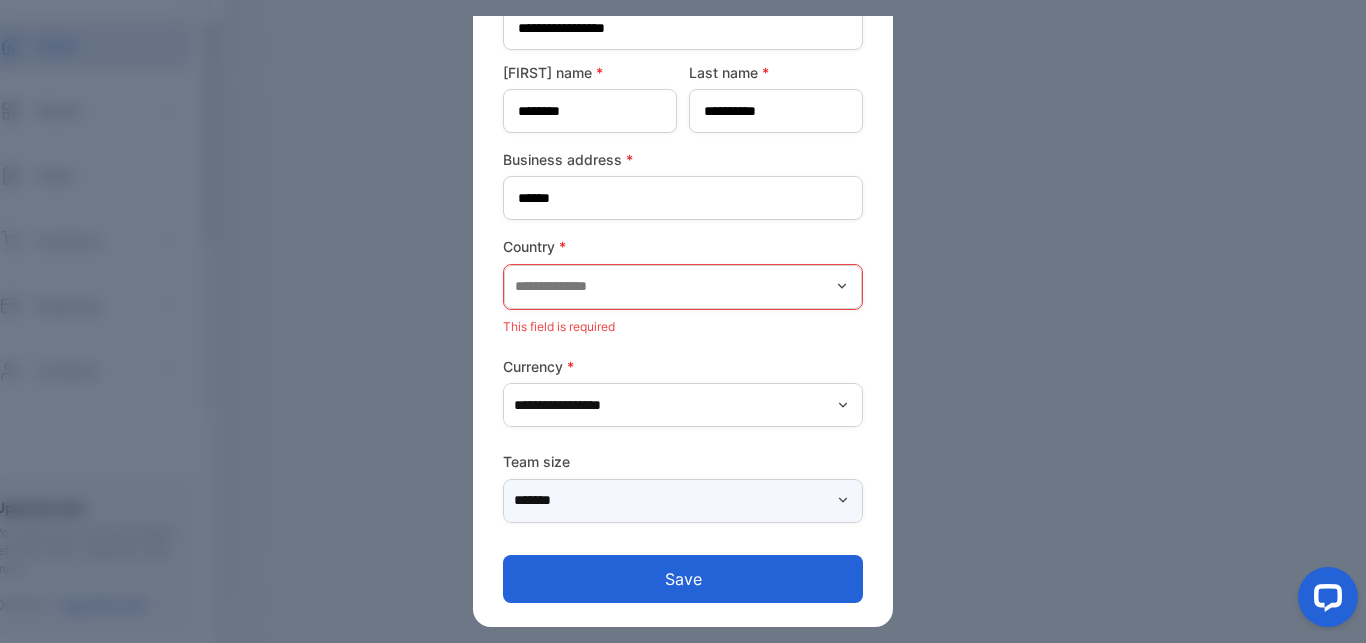 scroll, scrollTop: 131, scrollLeft: 0, axis: vertical 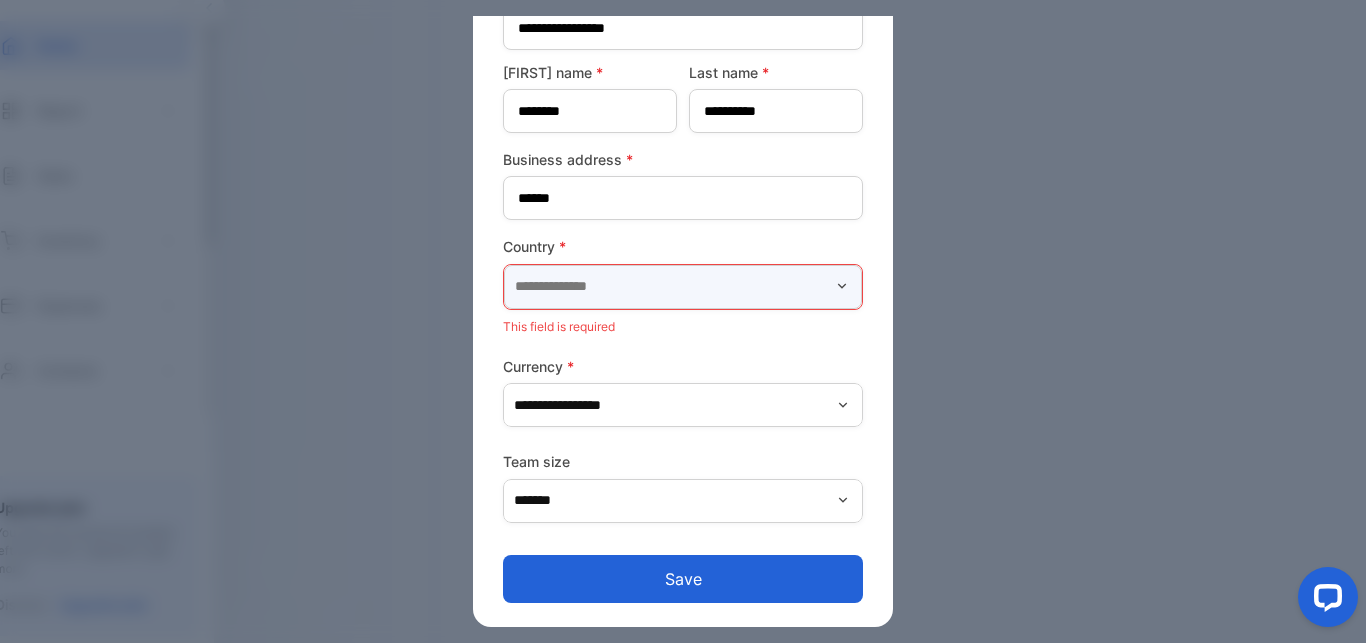 click at bounding box center [683, 287] 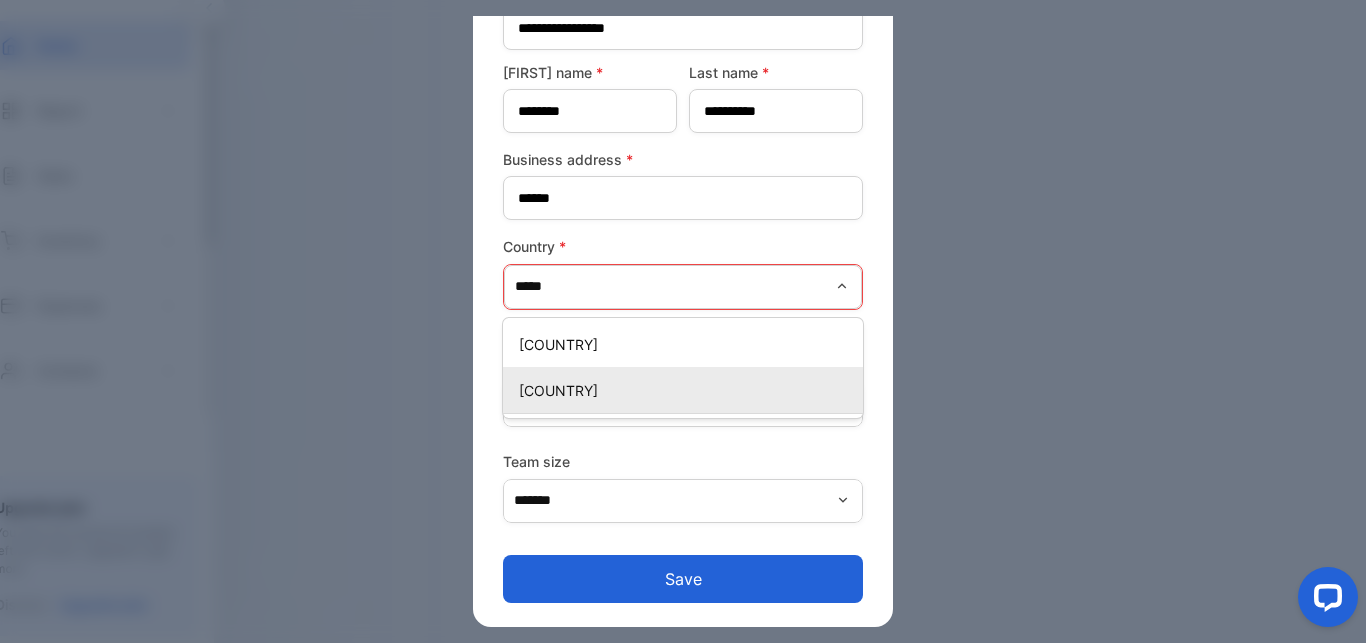 click on "[COUNTRY]" at bounding box center (687, 390) 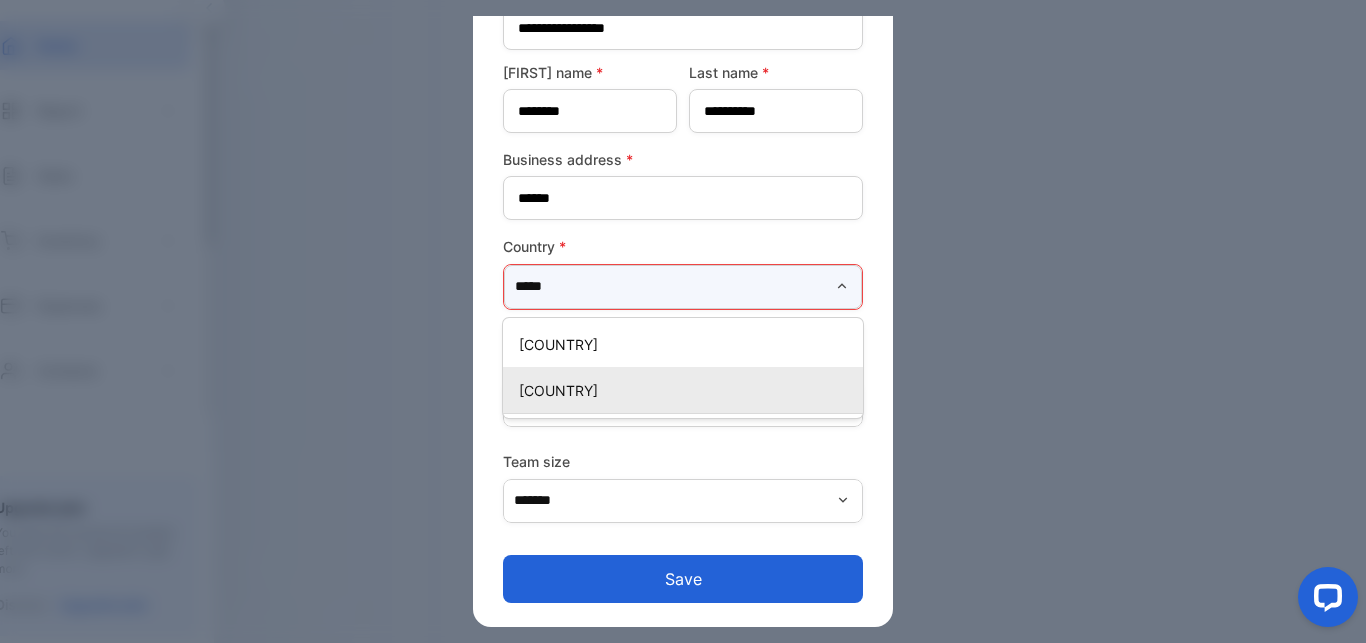 type on "********" 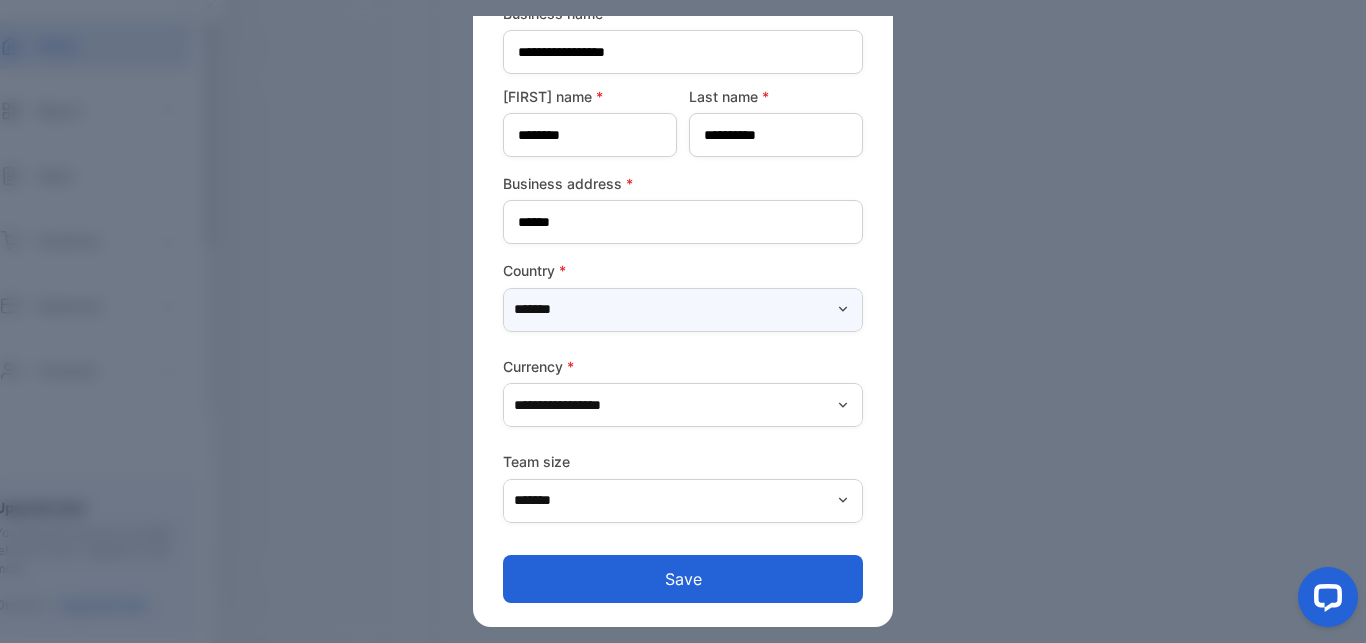 scroll, scrollTop: 107, scrollLeft: 0, axis: vertical 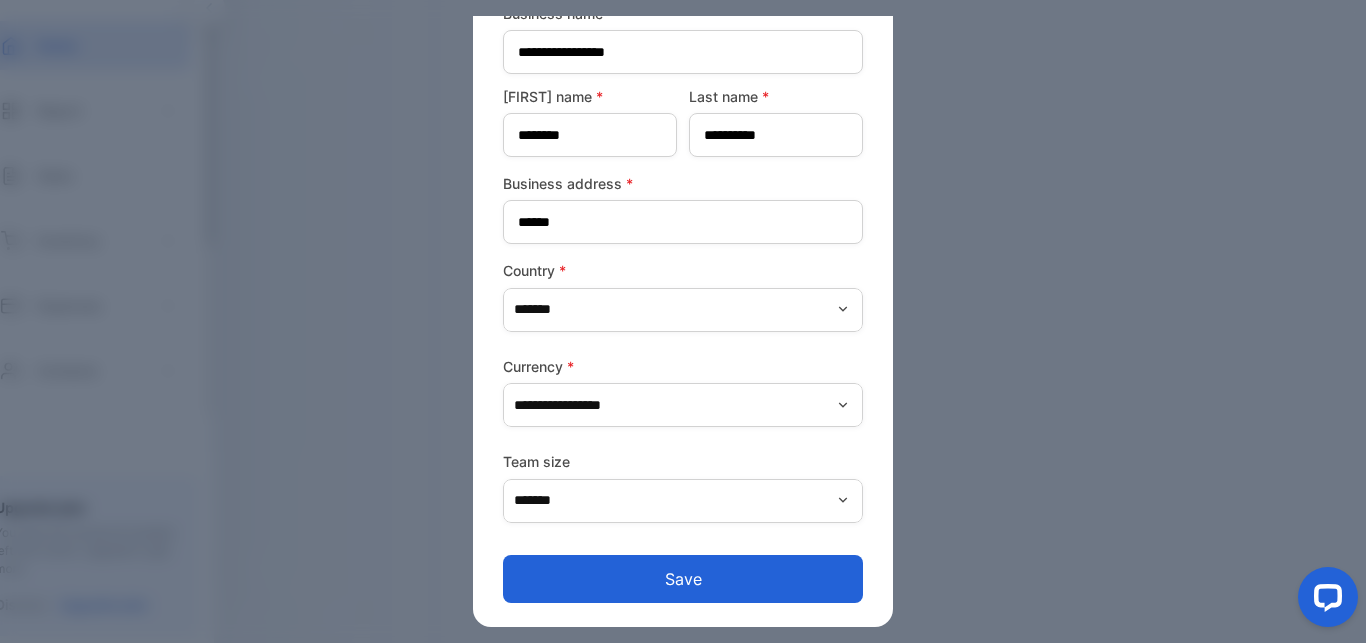 click on "Save" at bounding box center (683, 579) 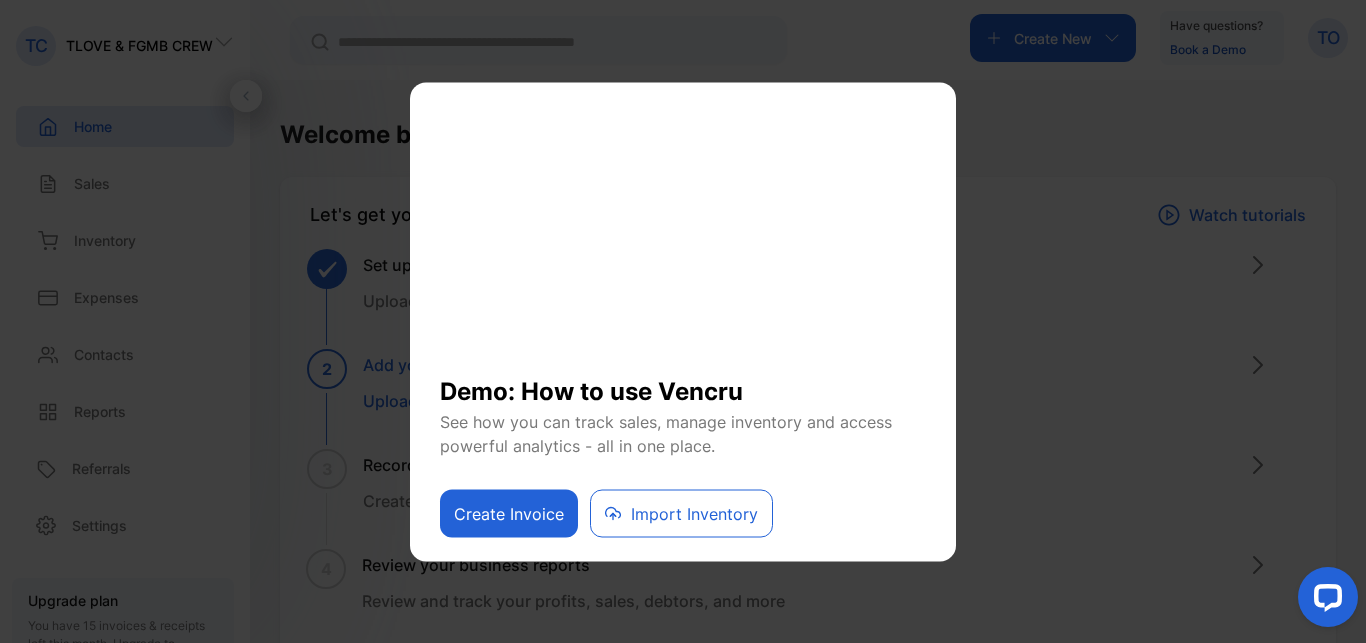 click on "Create Invoice" at bounding box center [509, 513] 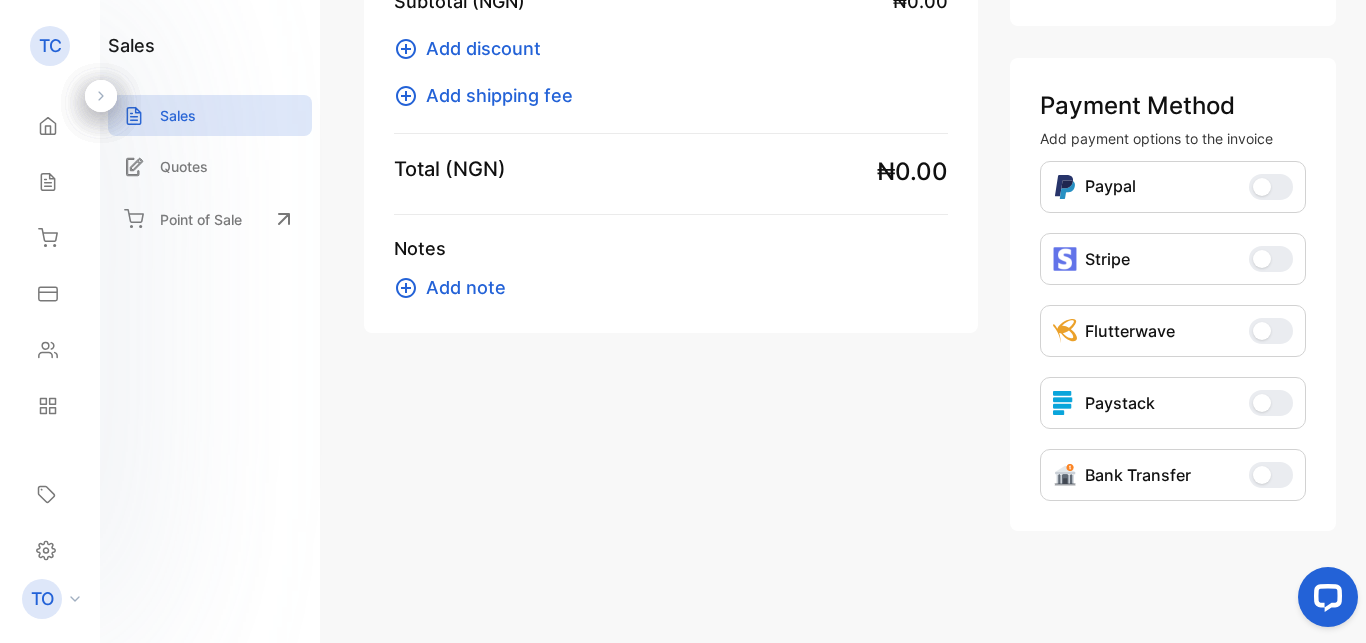 scroll, scrollTop: 0, scrollLeft: 0, axis: both 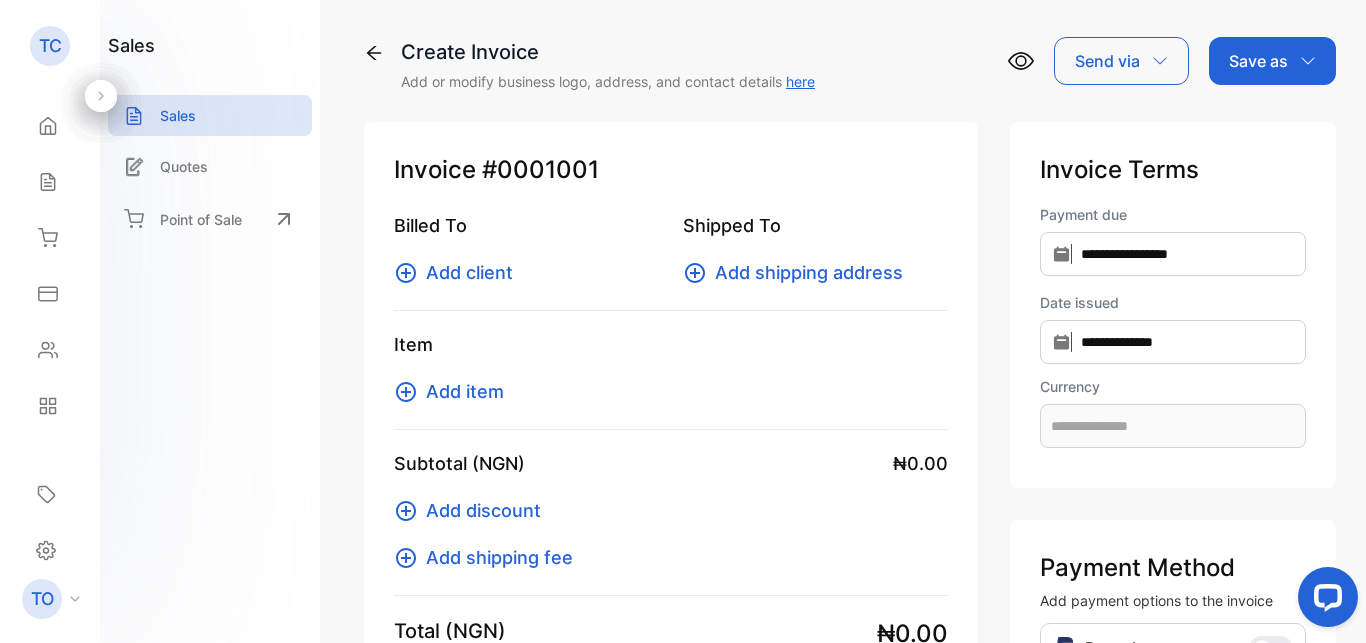 click on "Add client" at bounding box center [469, 272] 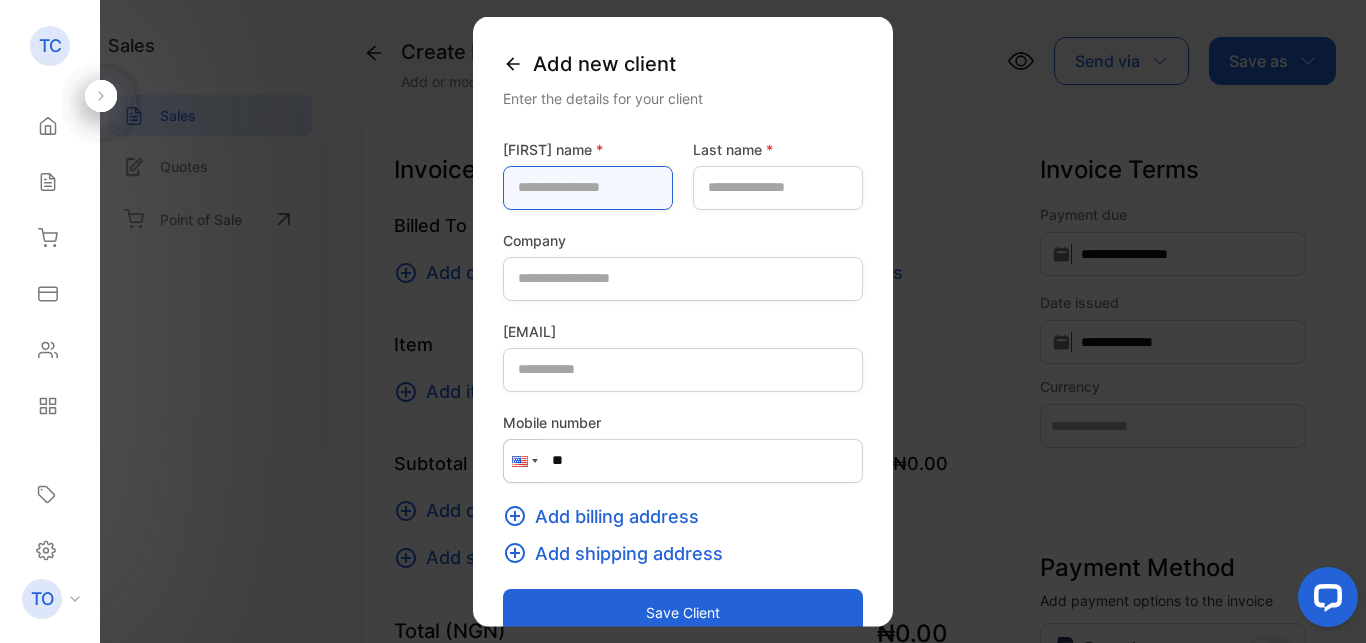 click at bounding box center (588, 187) 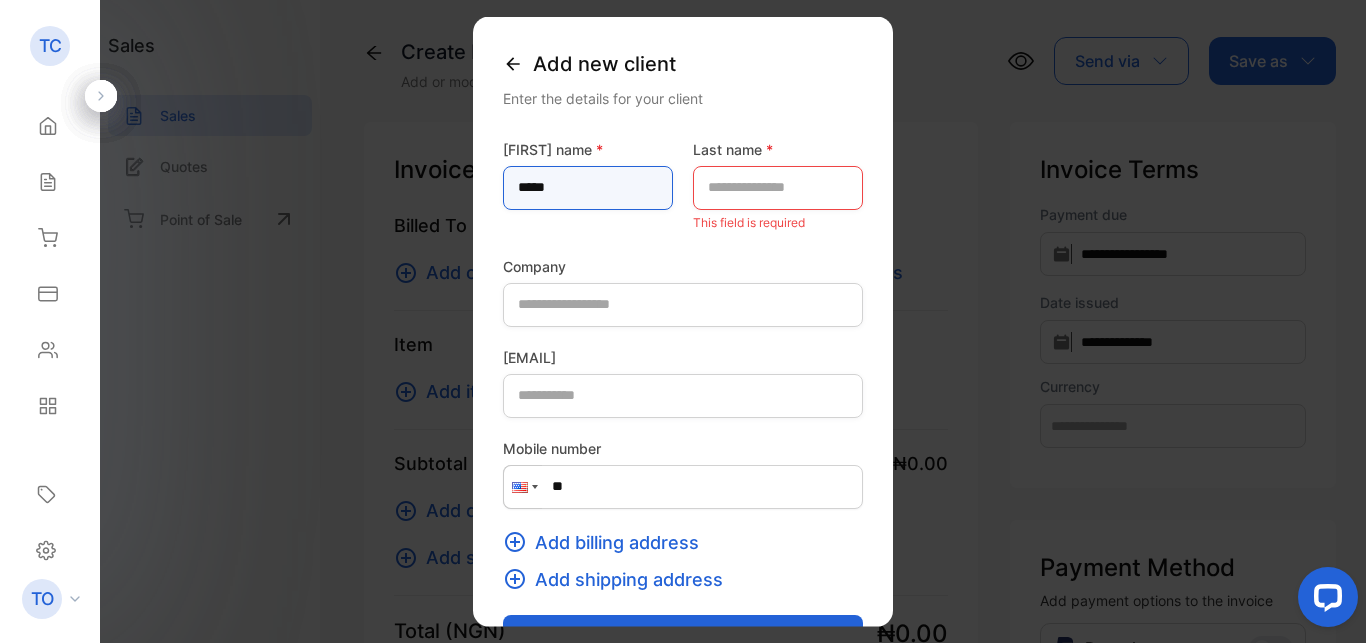 type on "*****" 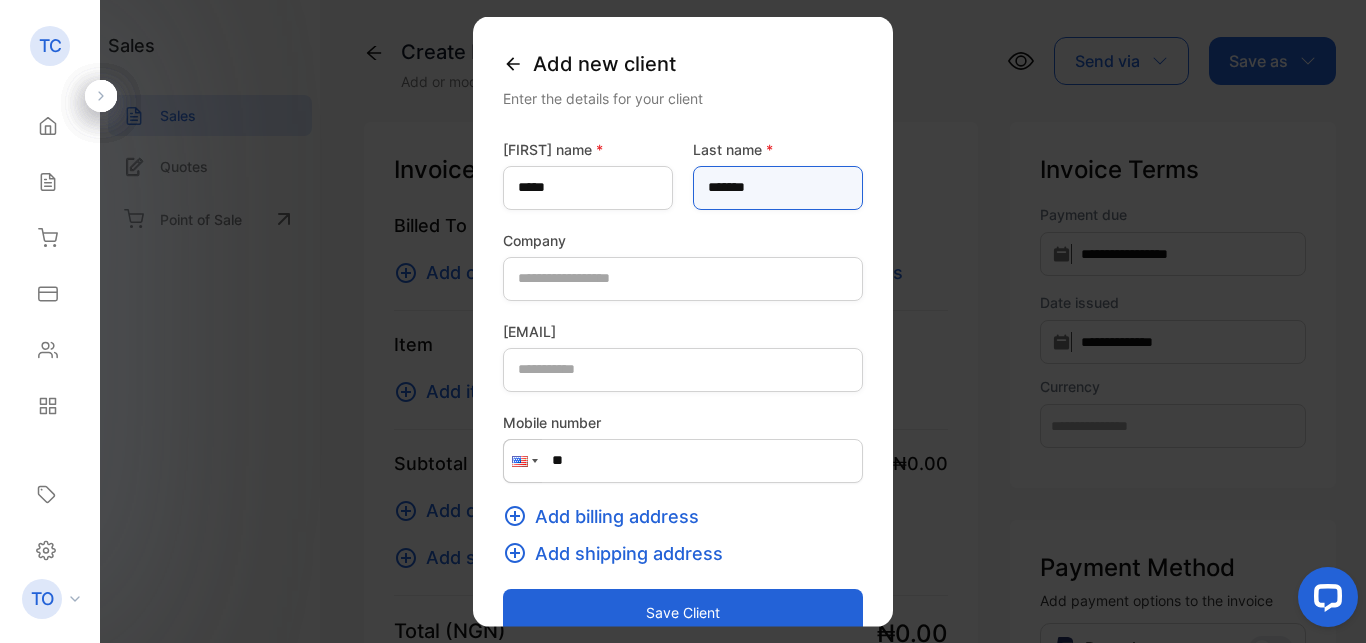 type on "********" 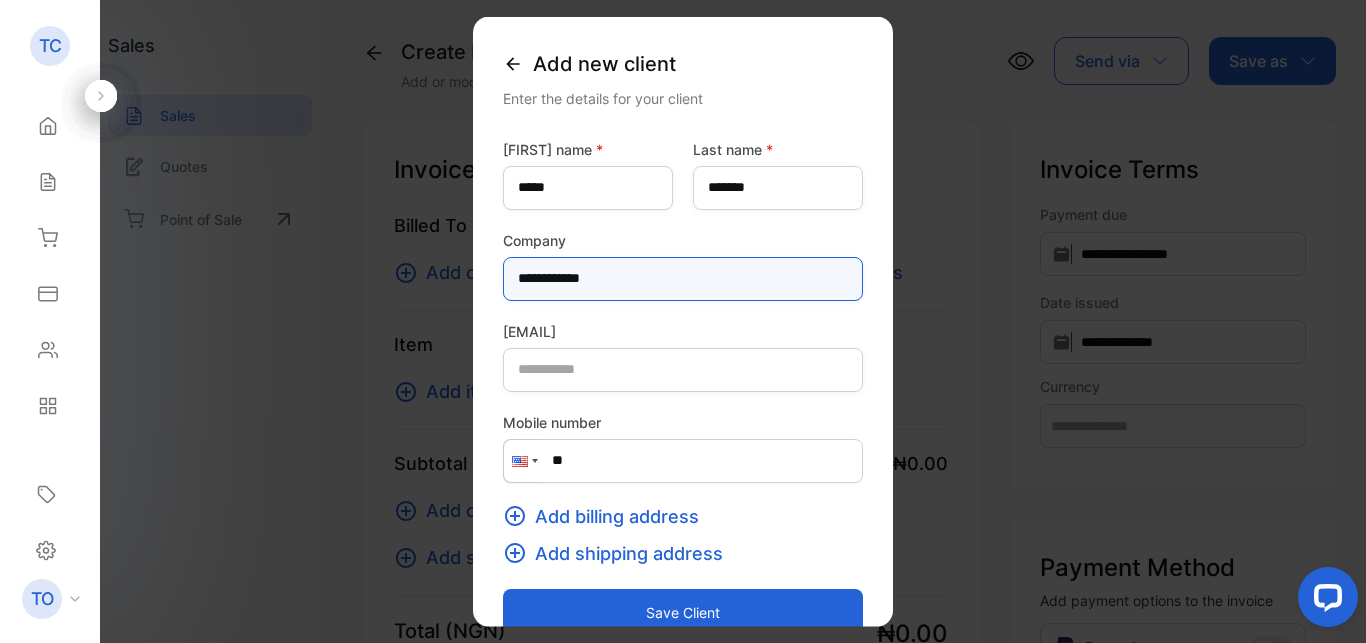 type on "**********" 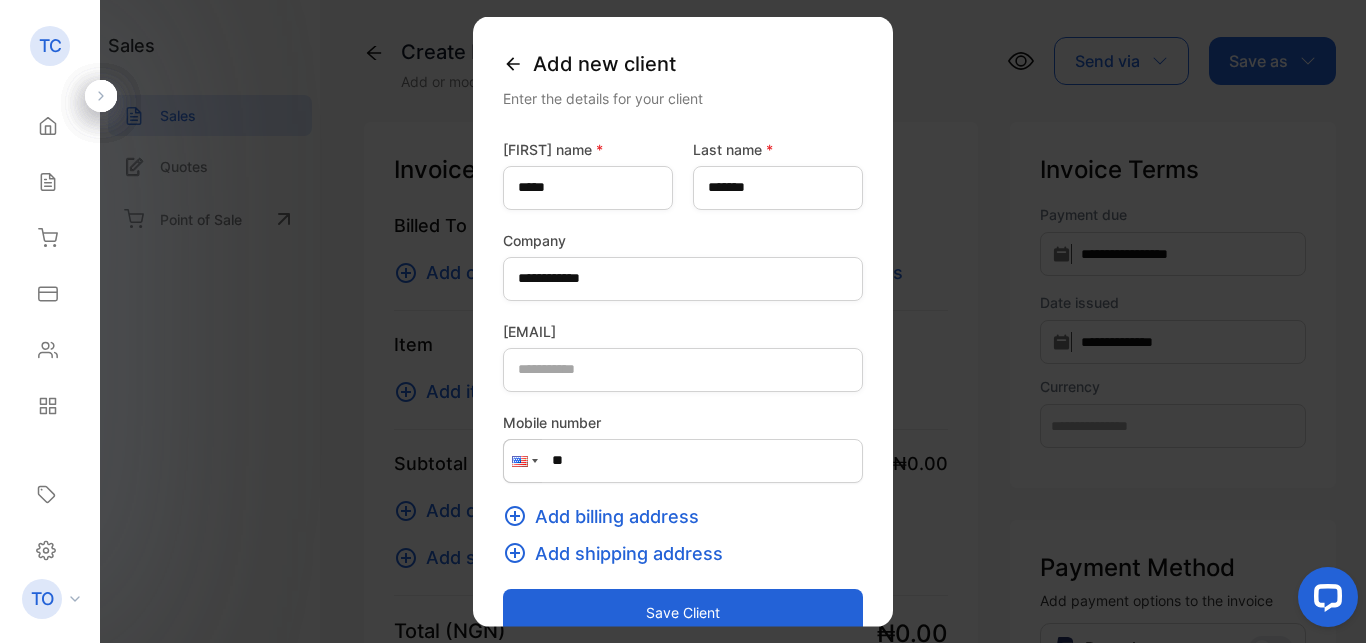 click on "Save client" at bounding box center (683, 612) 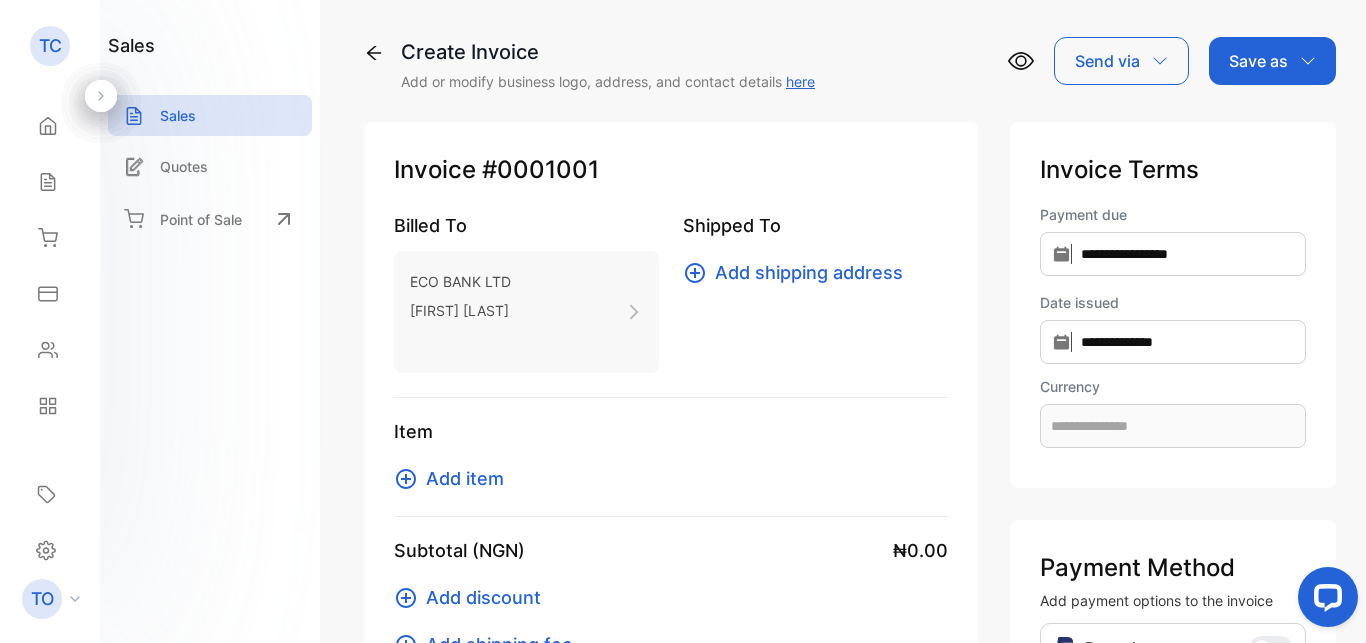 click on "[FIRST] [LAST]" at bounding box center [460, 310] 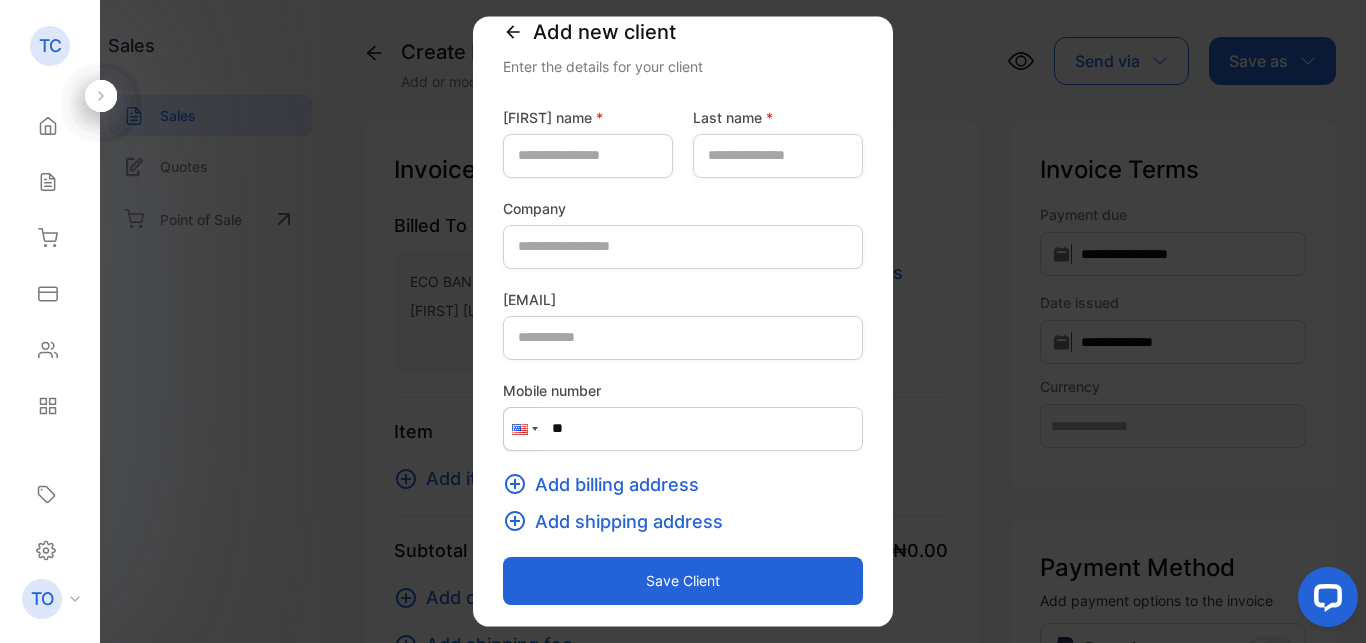 scroll, scrollTop: 33, scrollLeft: 0, axis: vertical 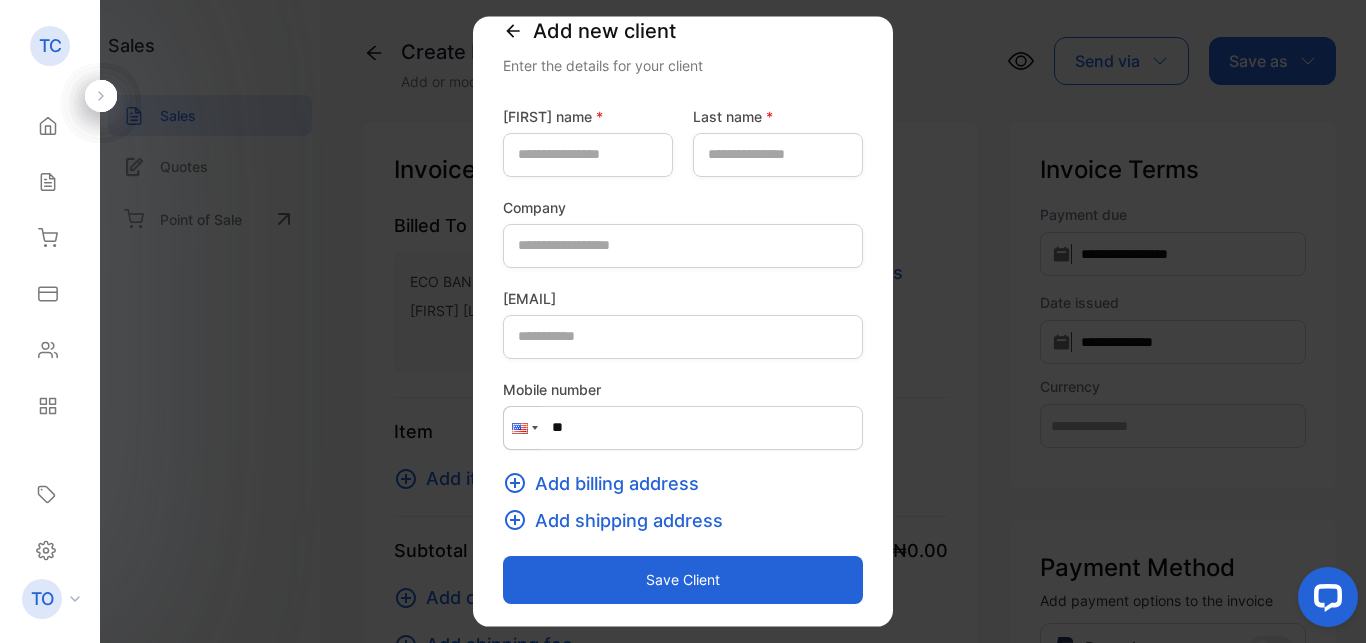 click 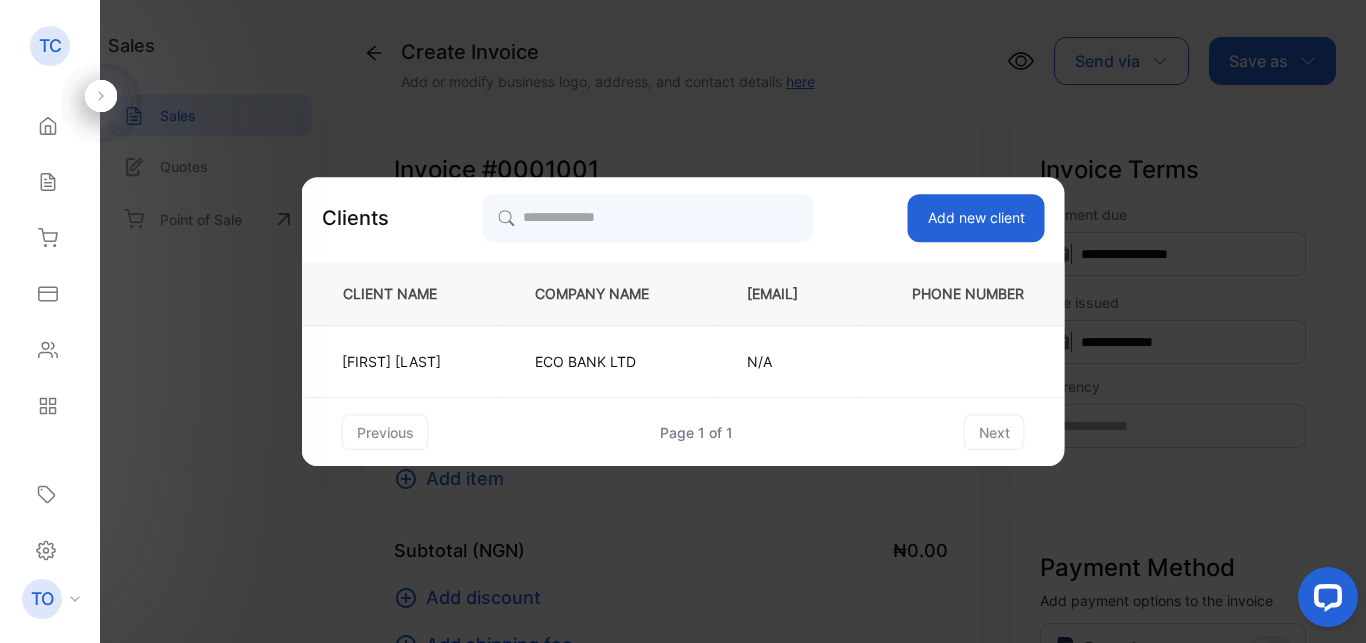 click on "COMPANY NAME" at bounding box center (608, 294) 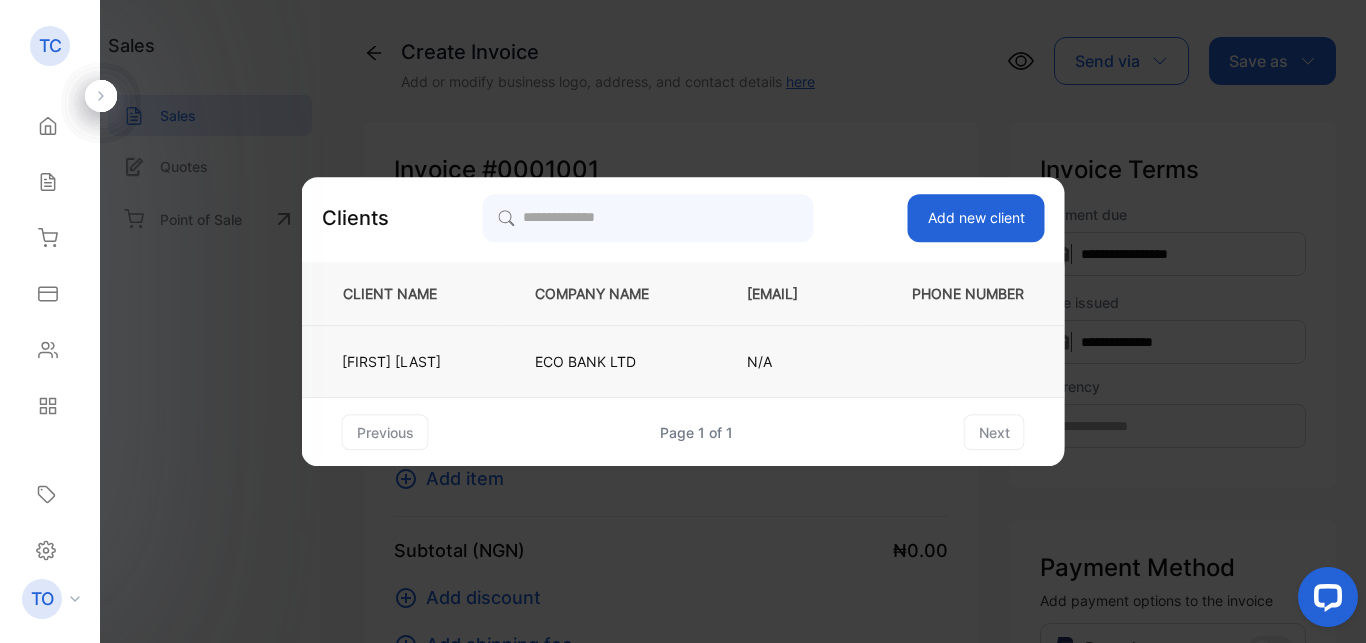 click on "ECO BANK LTD" at bounding box center [608, 361] 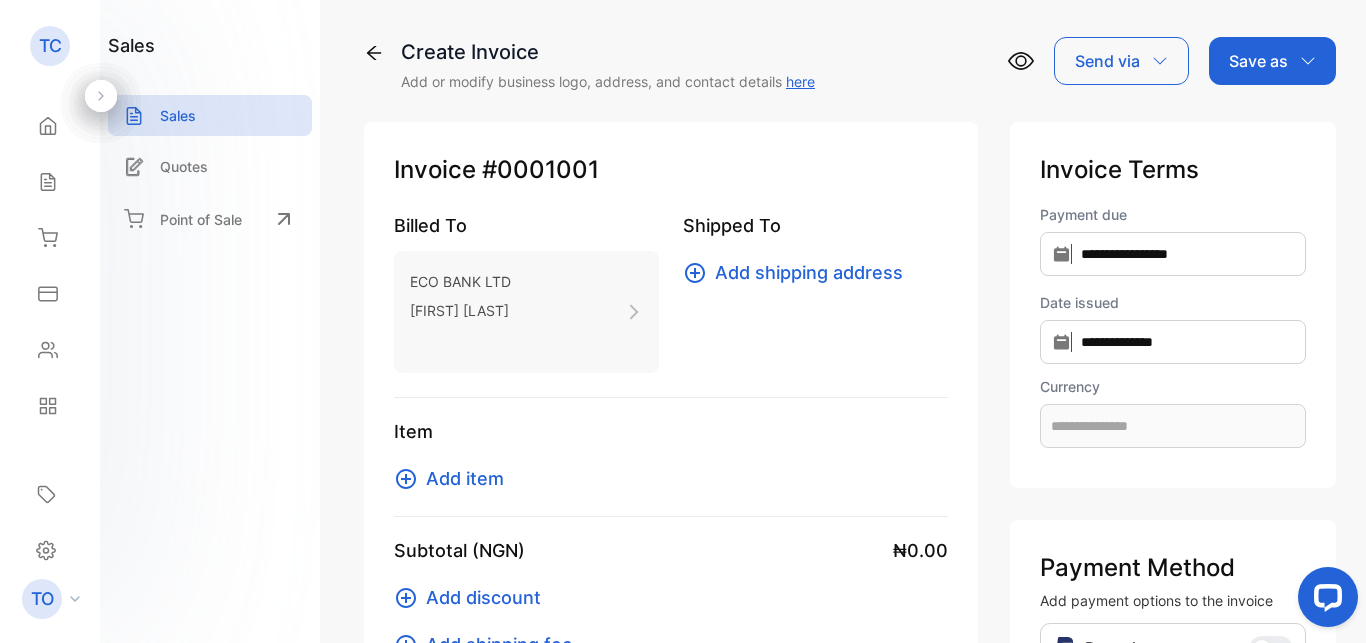 click 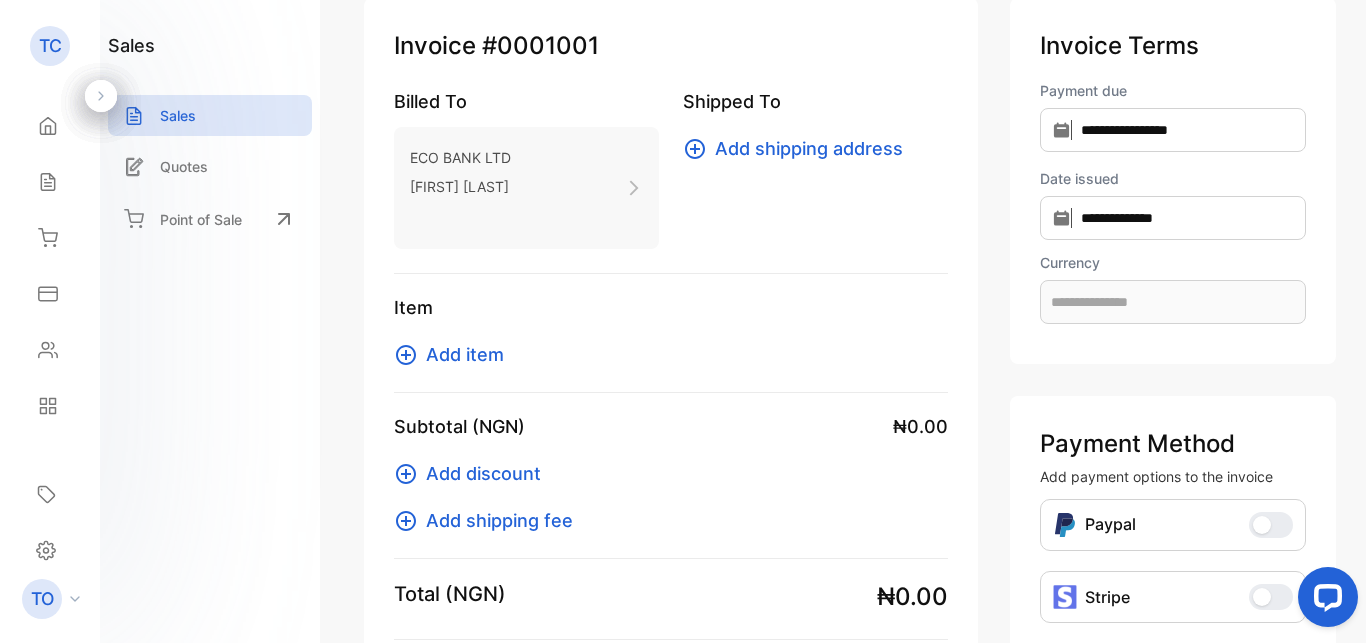 scroll, scrollTop: 240, scrollLeft: 0, axis: vertical 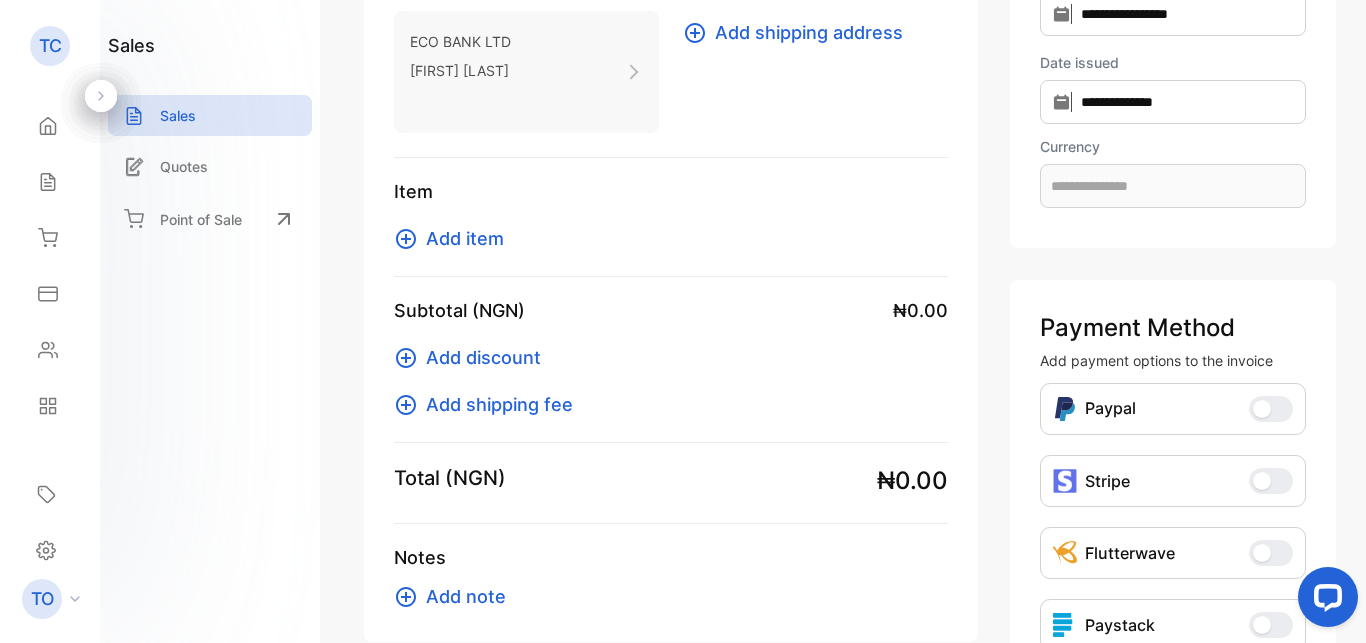 click on "Add item" at bounding box center [465, 238] 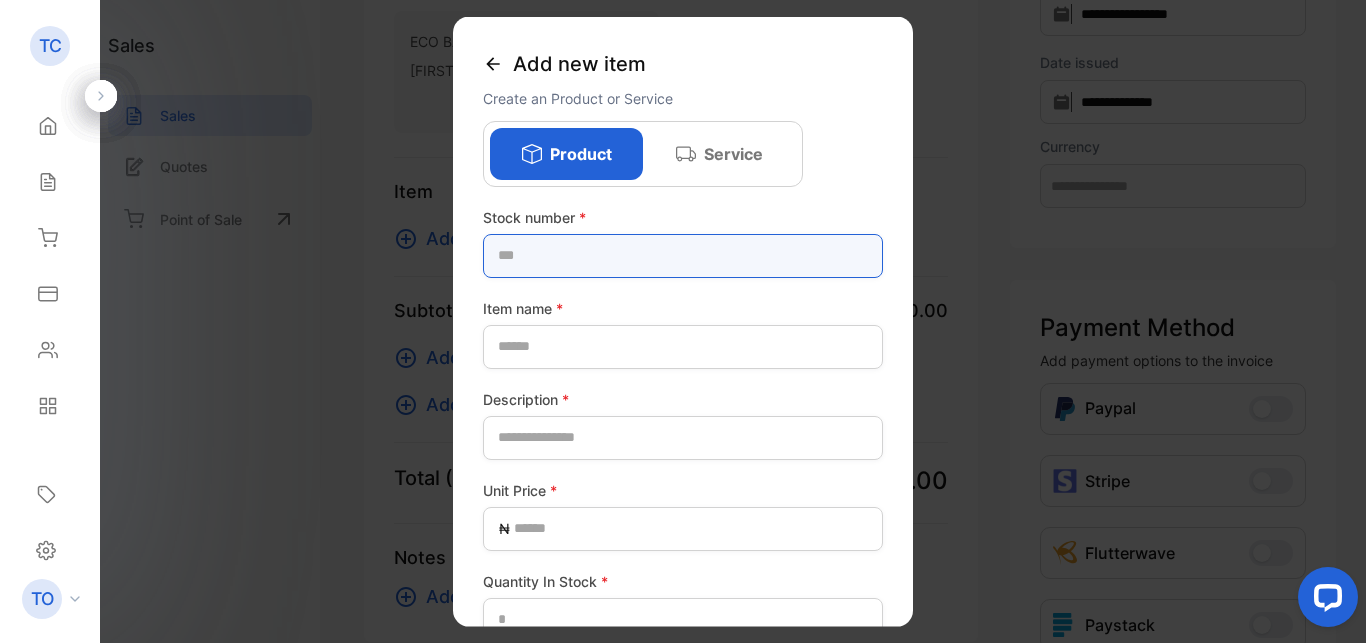 click at bounding box center (683, 255) 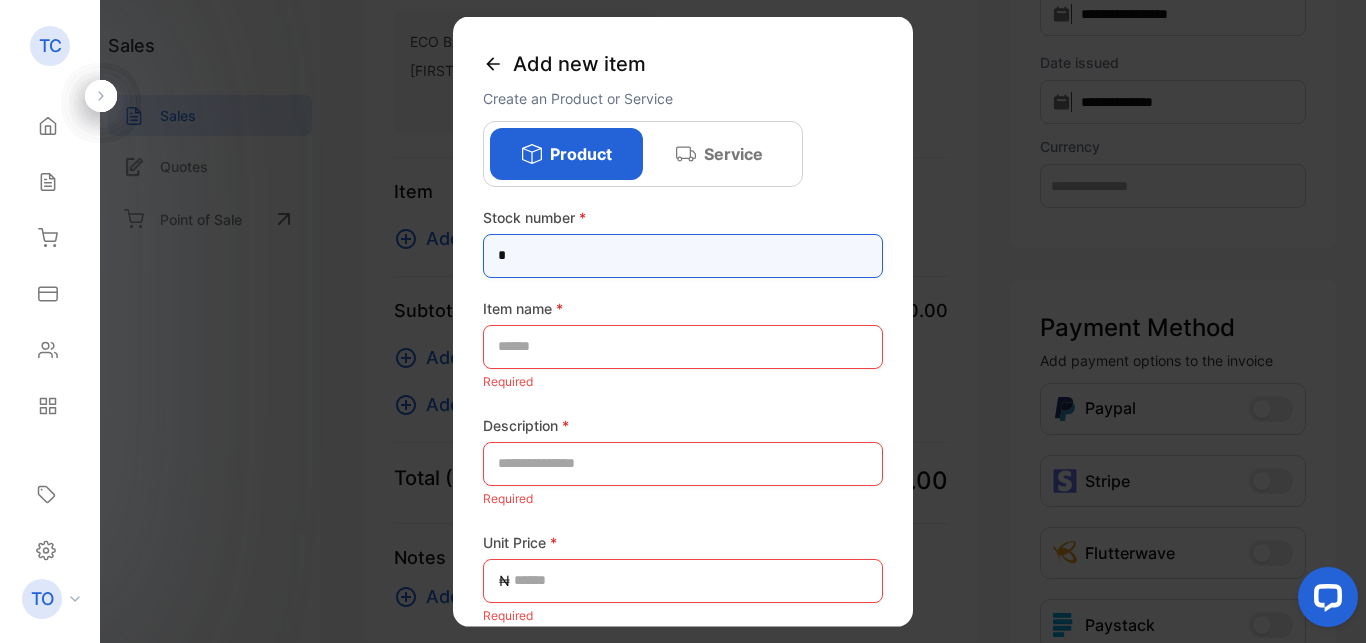 type on "*" 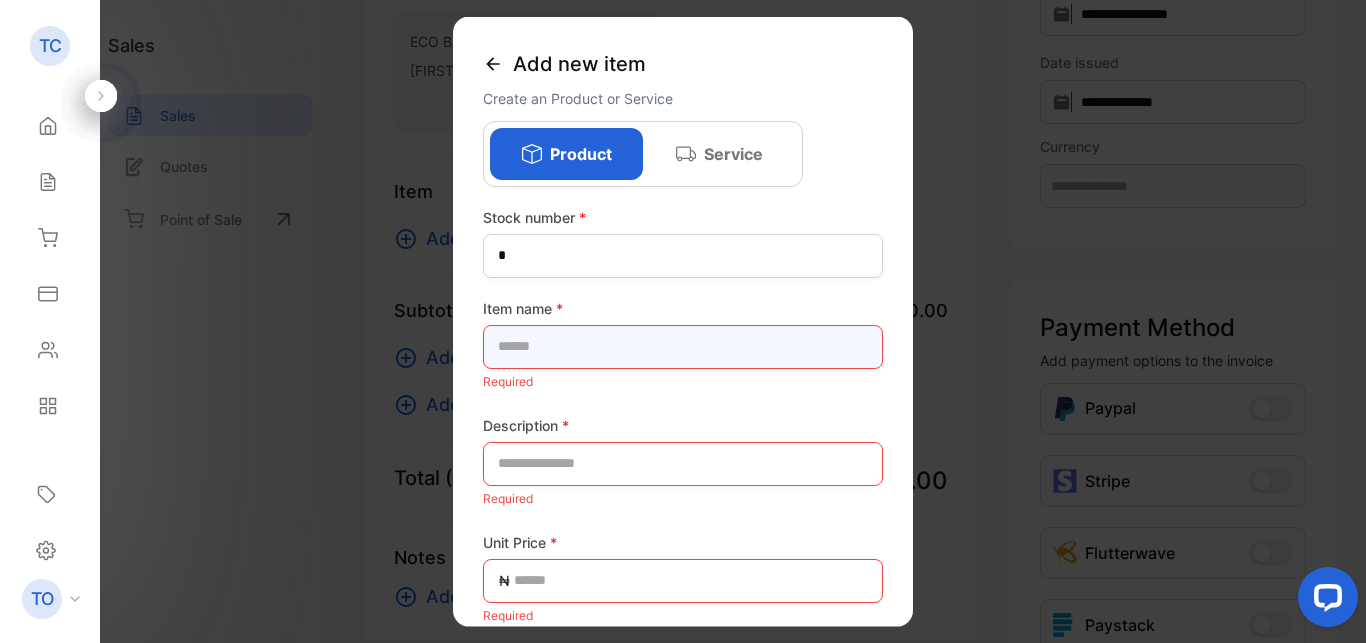 click at bounding box center (683, 346) 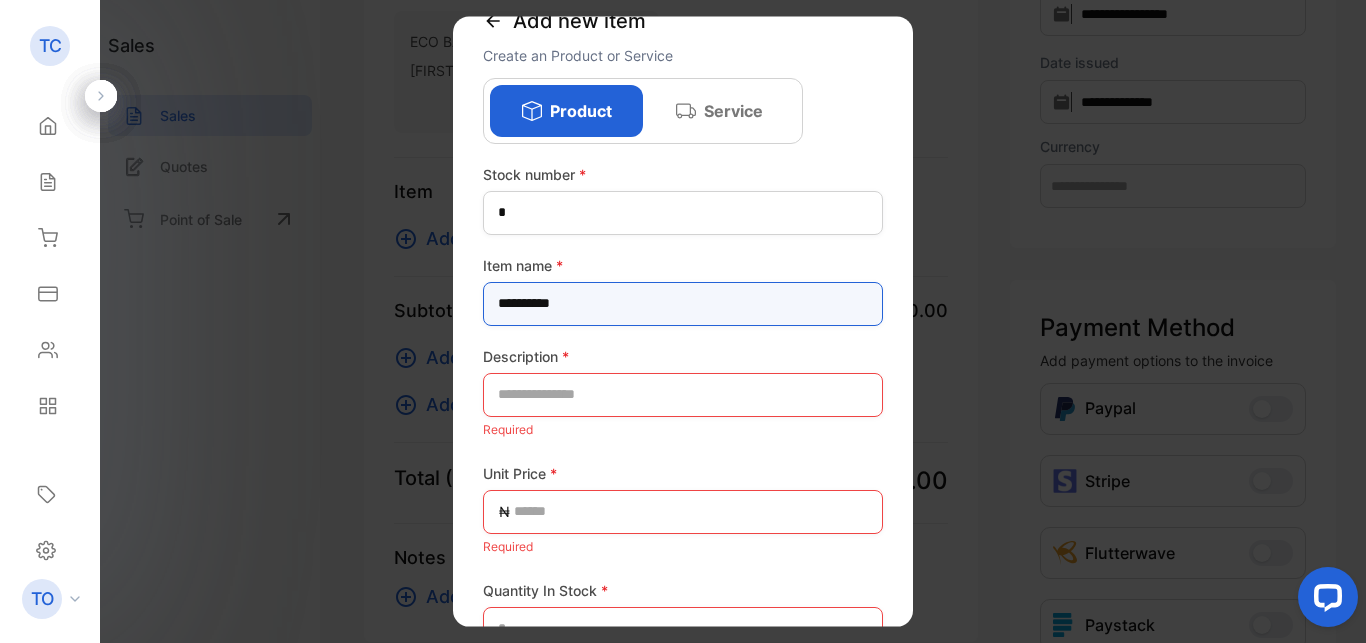 scroll, scrollTop: 0, scrollLeft: 0, axis: both 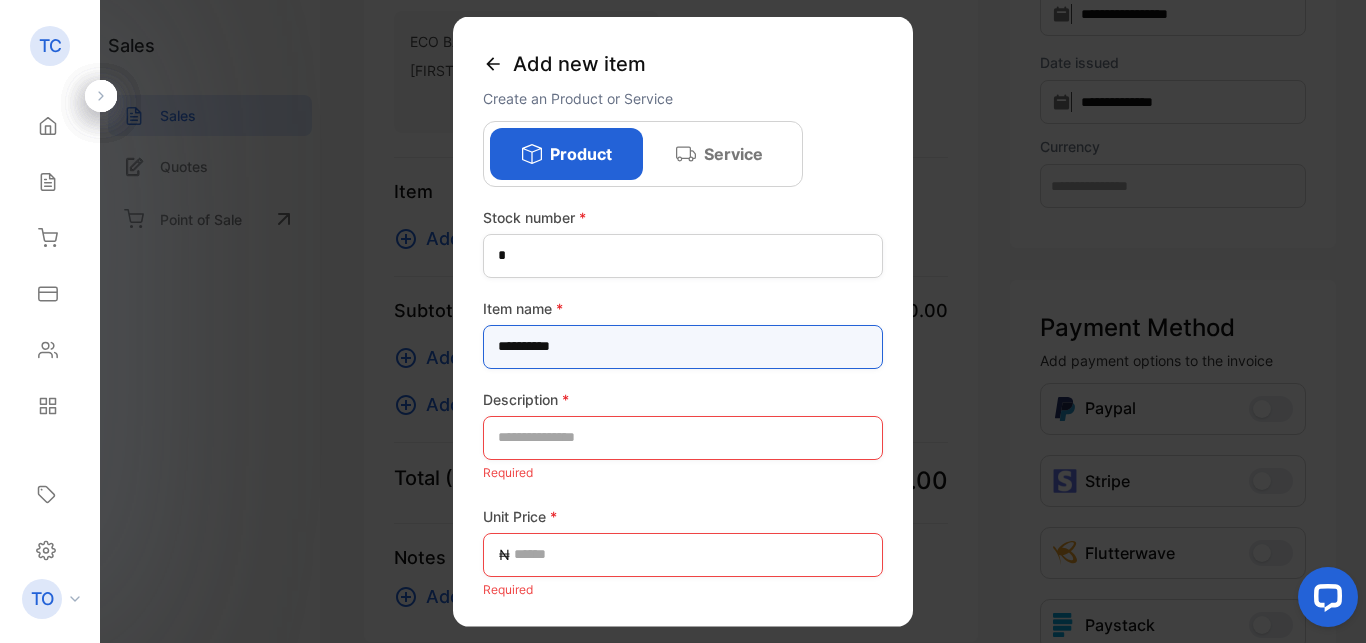 type on "*********" 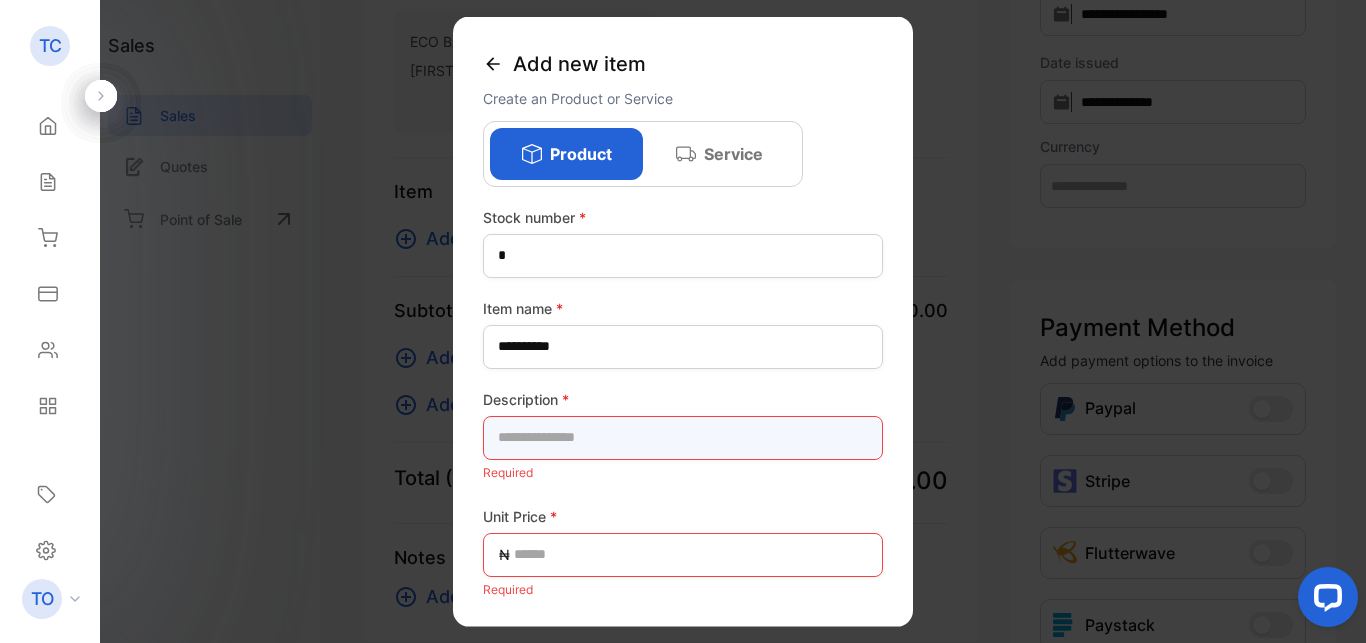 click at bounding box center (683, 437) 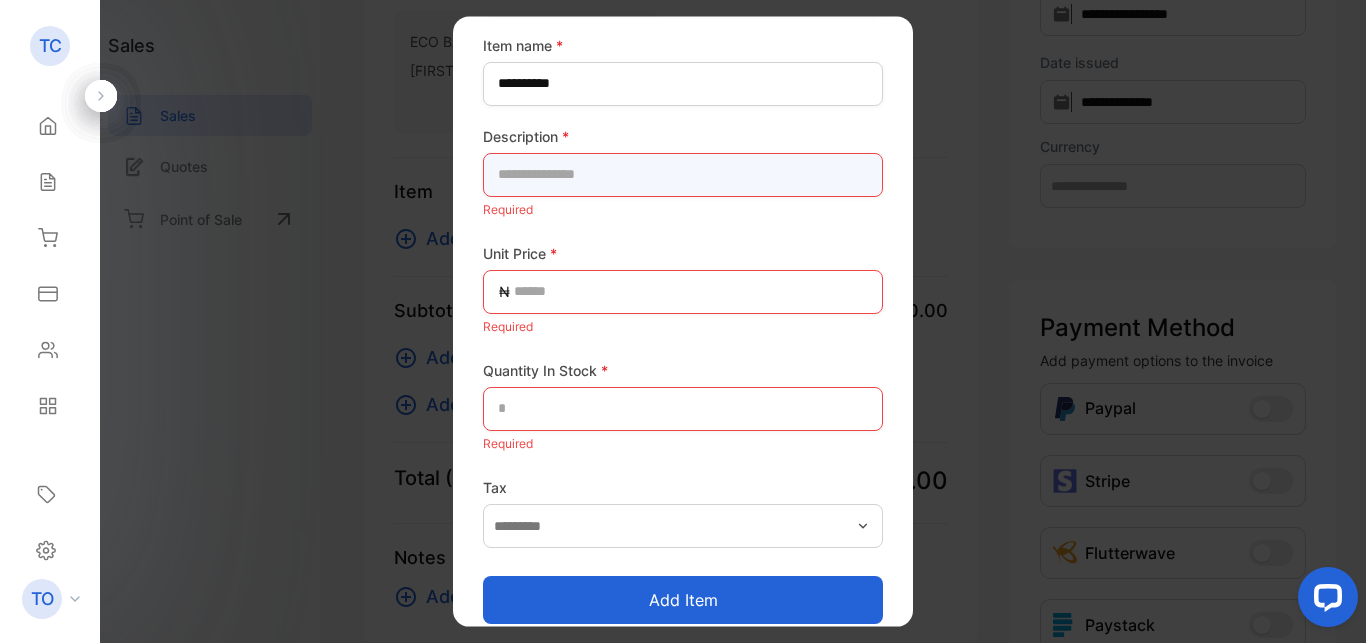 scroll, scrollTop: 284, scrollLeft: 0, axis: vertical 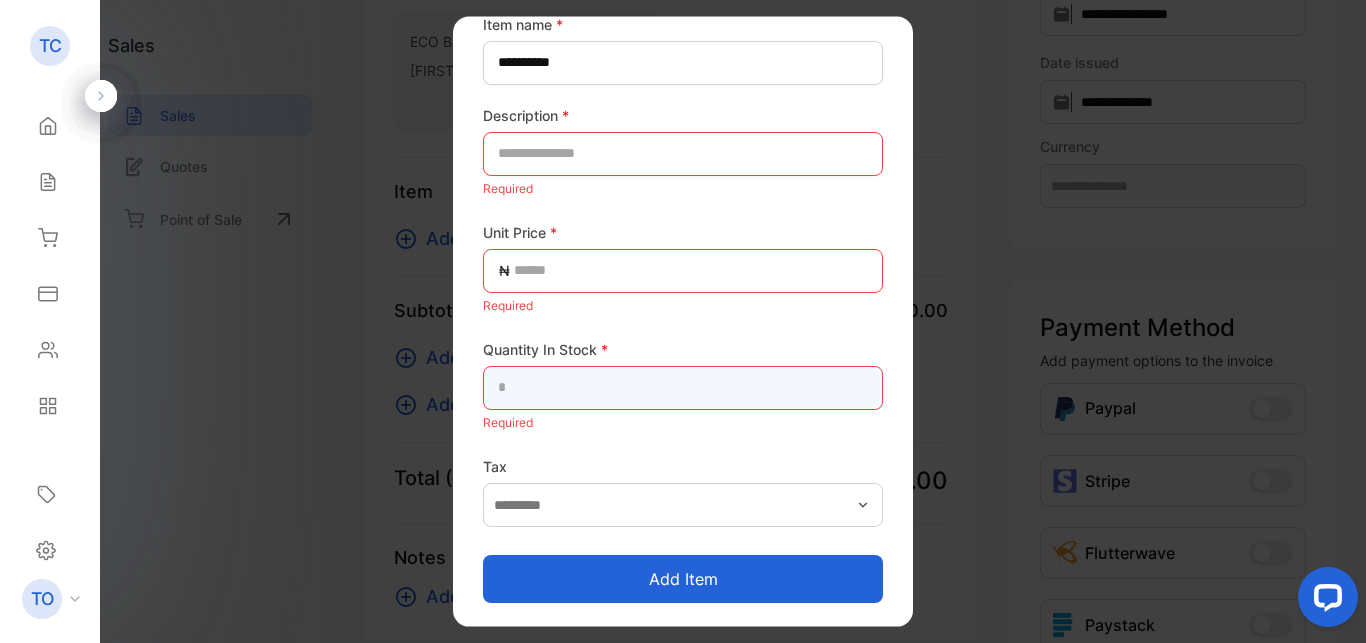 click at bounding box center (683, 387) 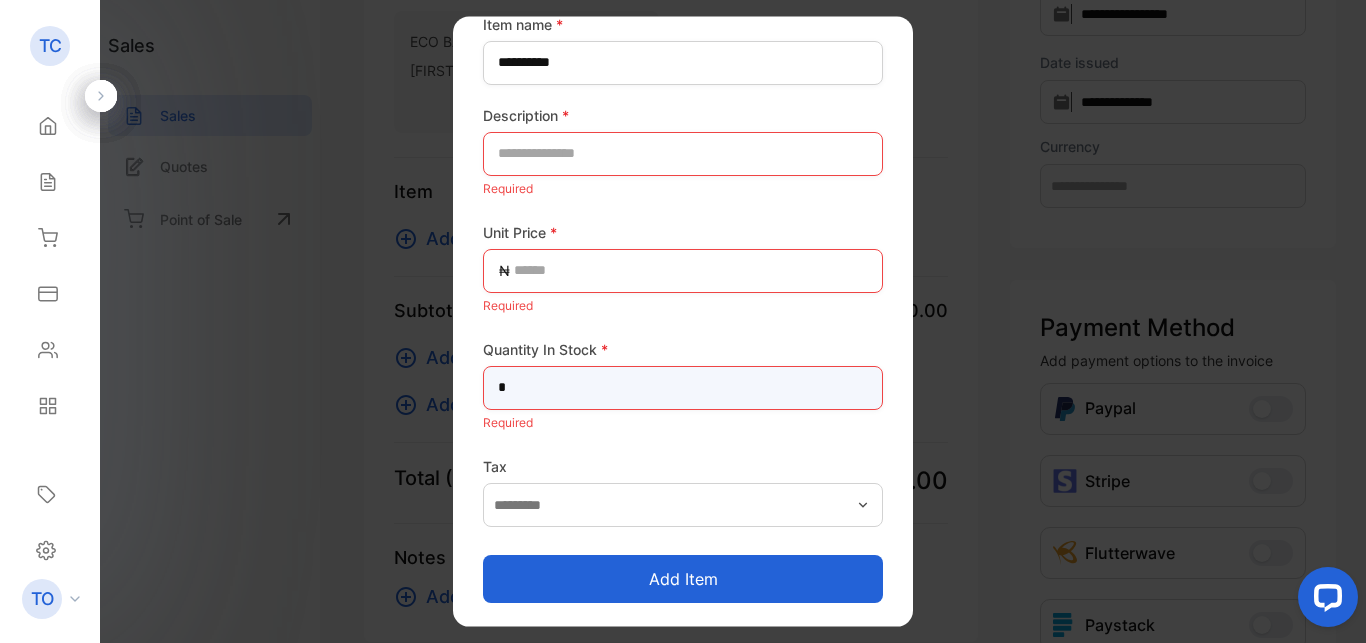scroll, scrollTop: 258, scrollLeft: 0, axis: vertical 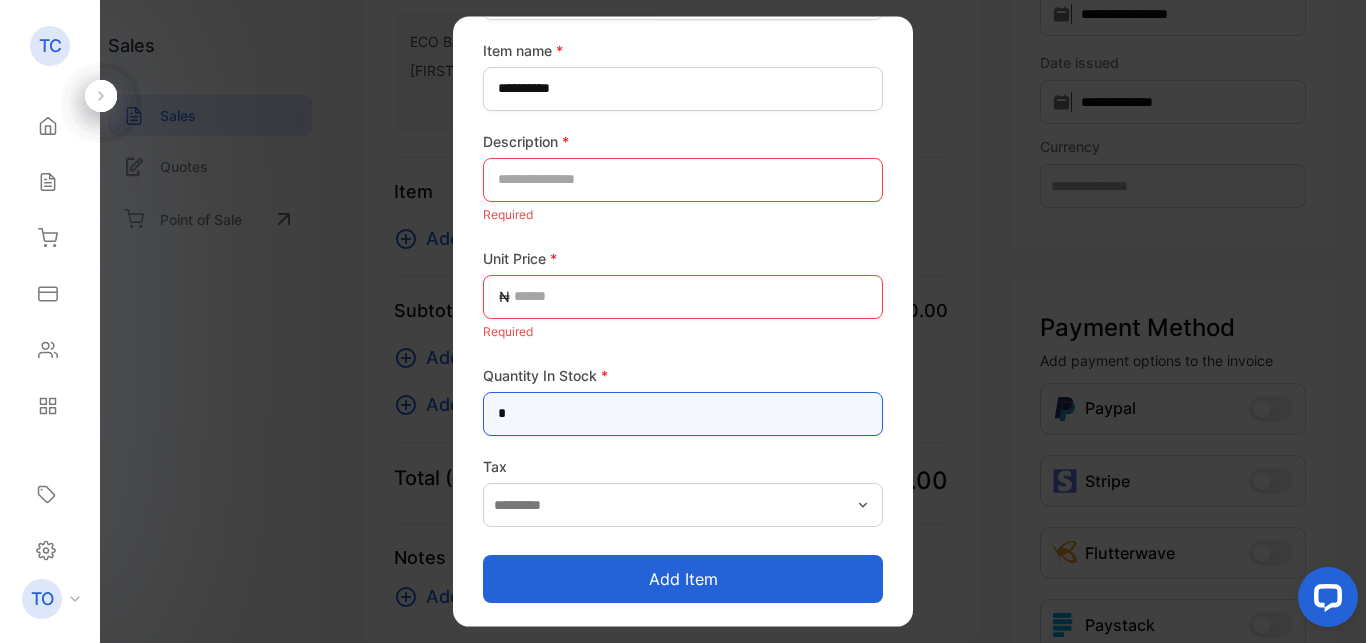 type on "*" 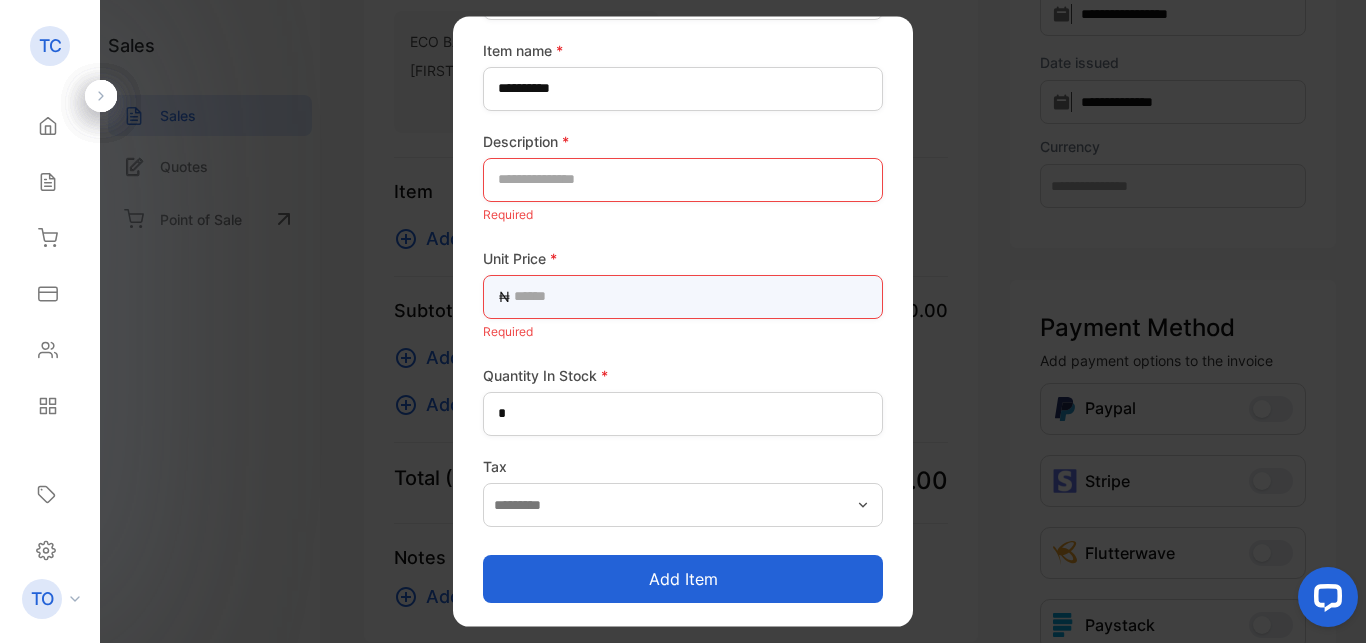 click at bounding box center (683, 296) 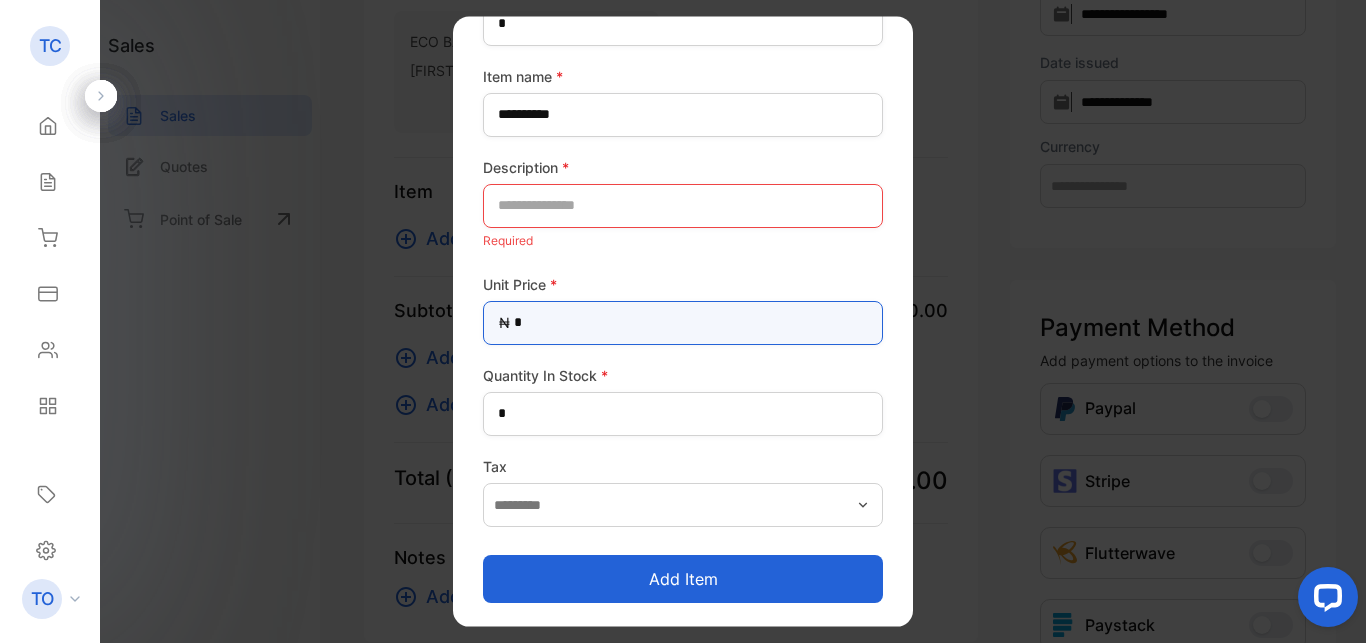 scroll, scrollTop: 232, scrollLeft: 0, axis: vertical 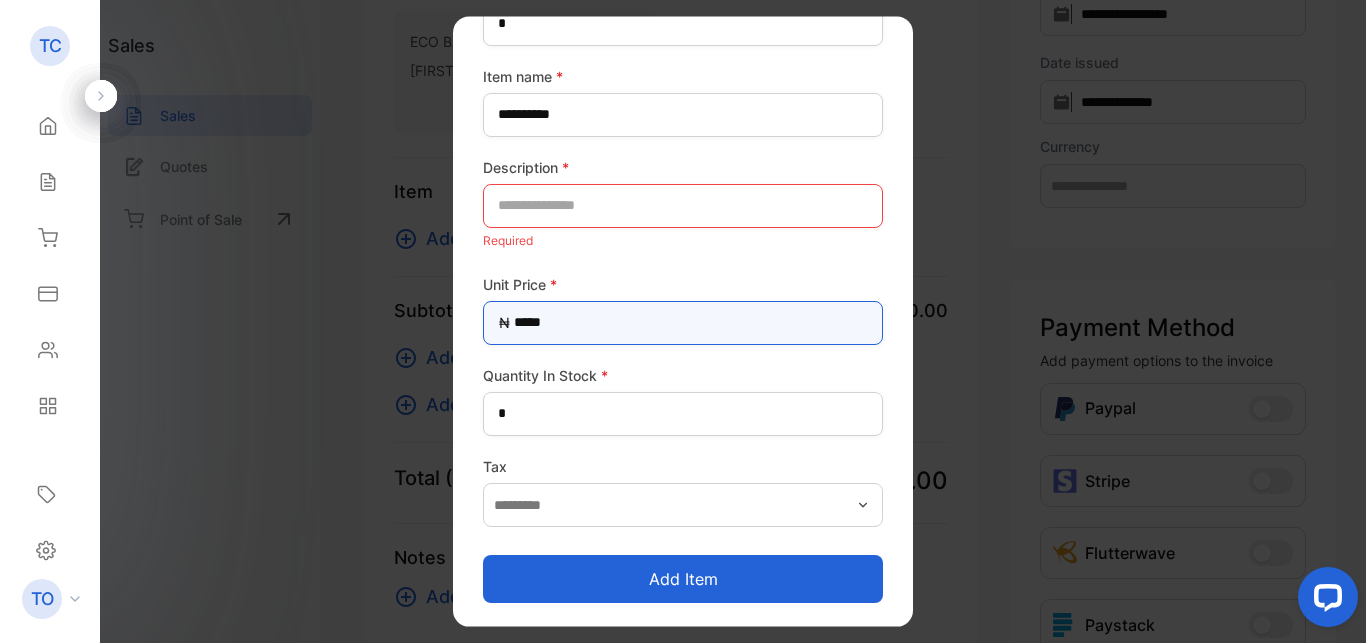 type on "******" 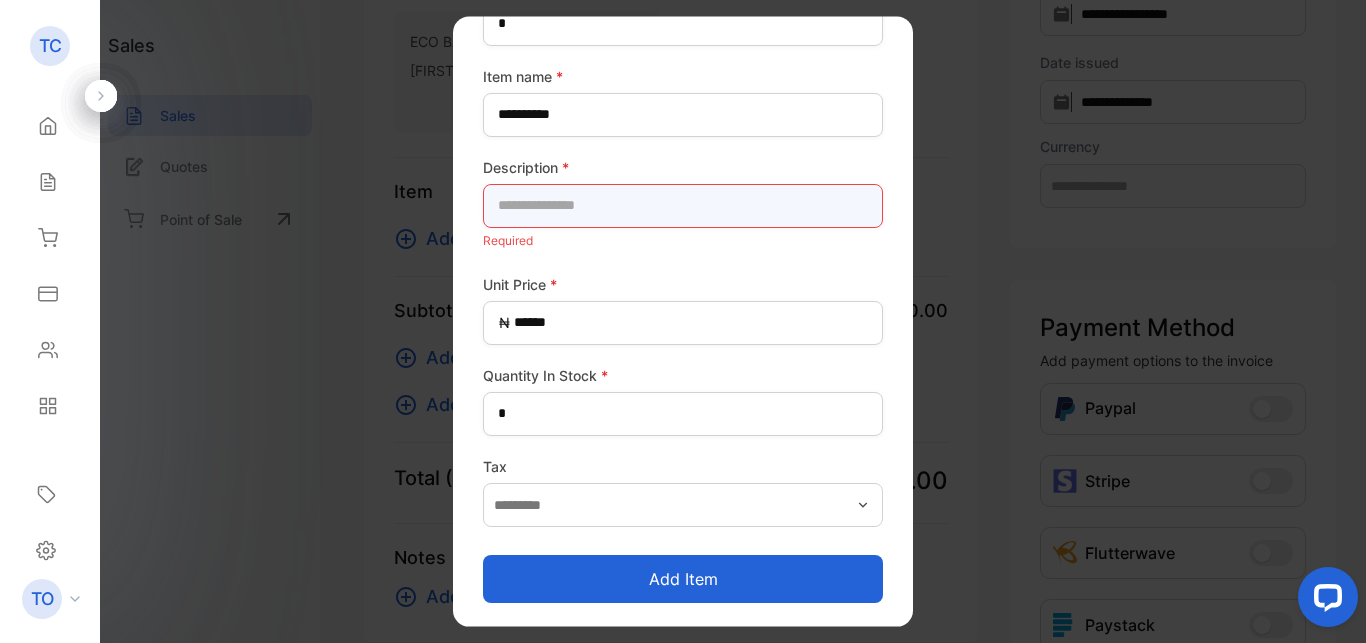 click at bounding box center (683, 205) 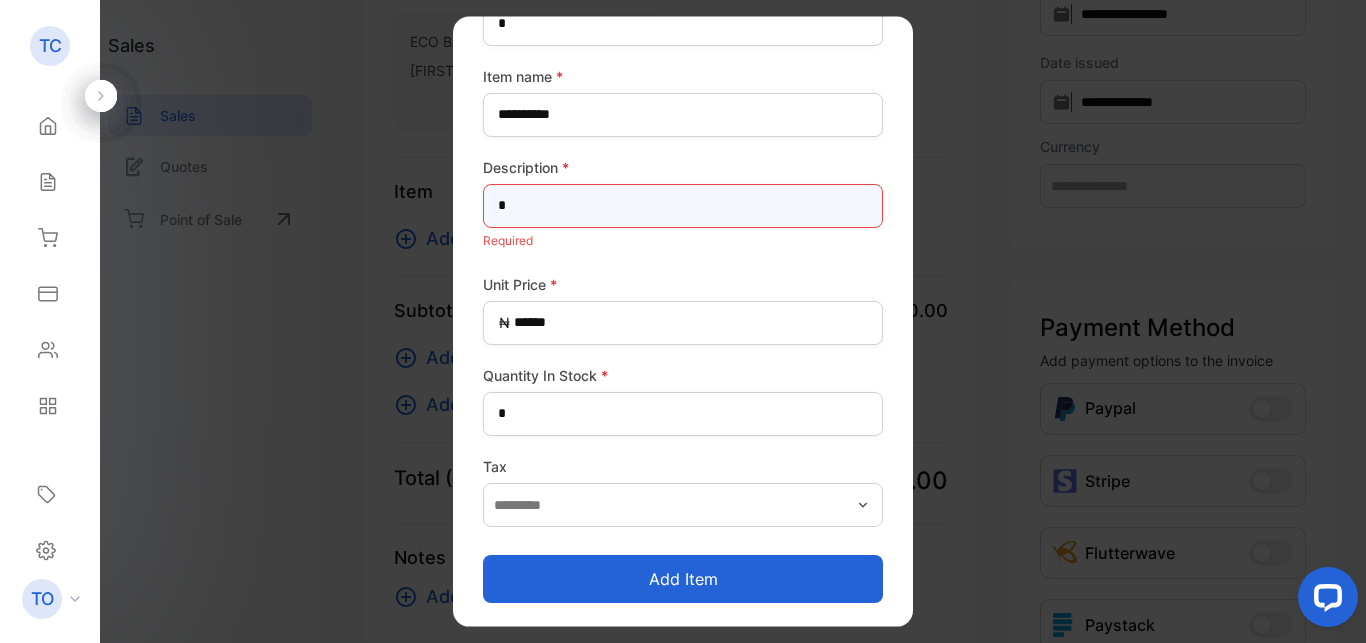 scroll, scrollTop: 206, scrollLeft: 0, axis: vertical 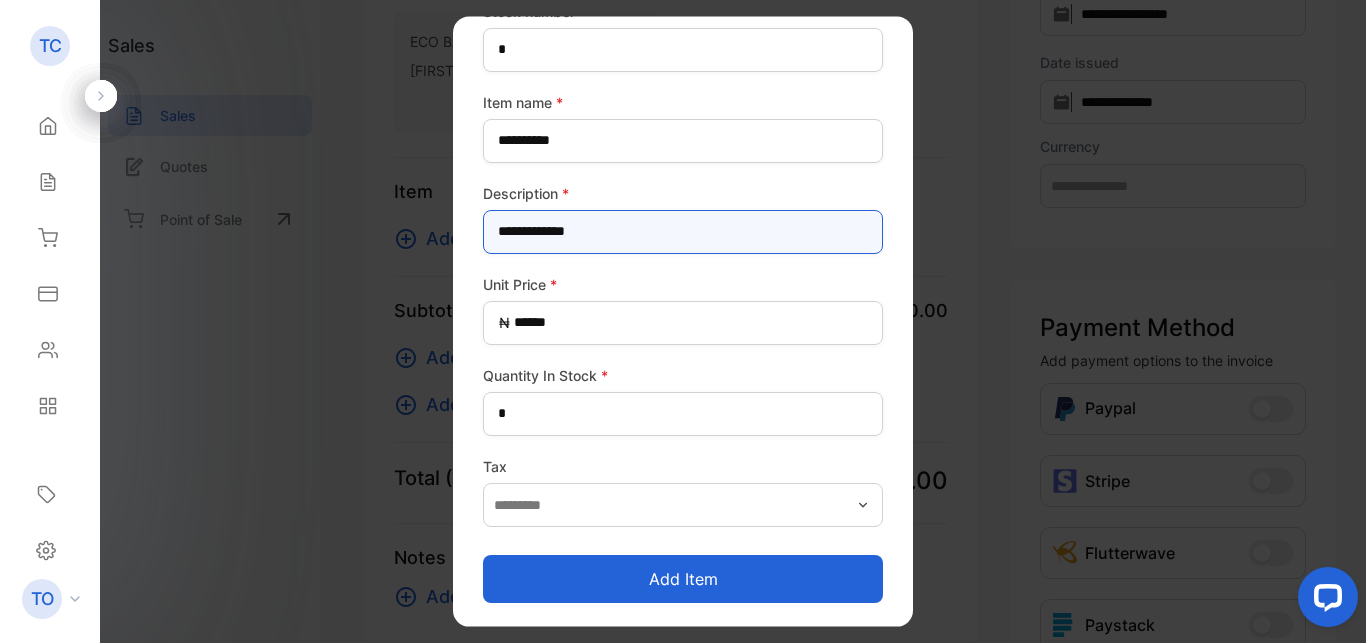 type on "**********" 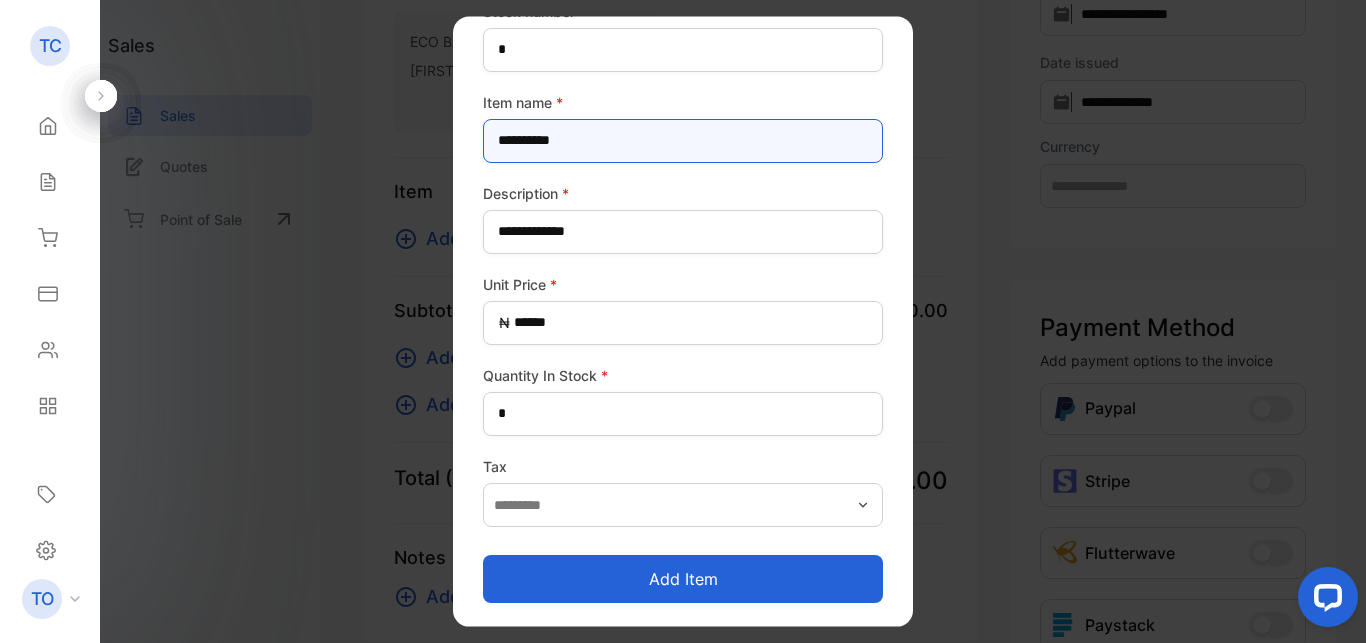 click on "*********" at bounding box center (683, 140) 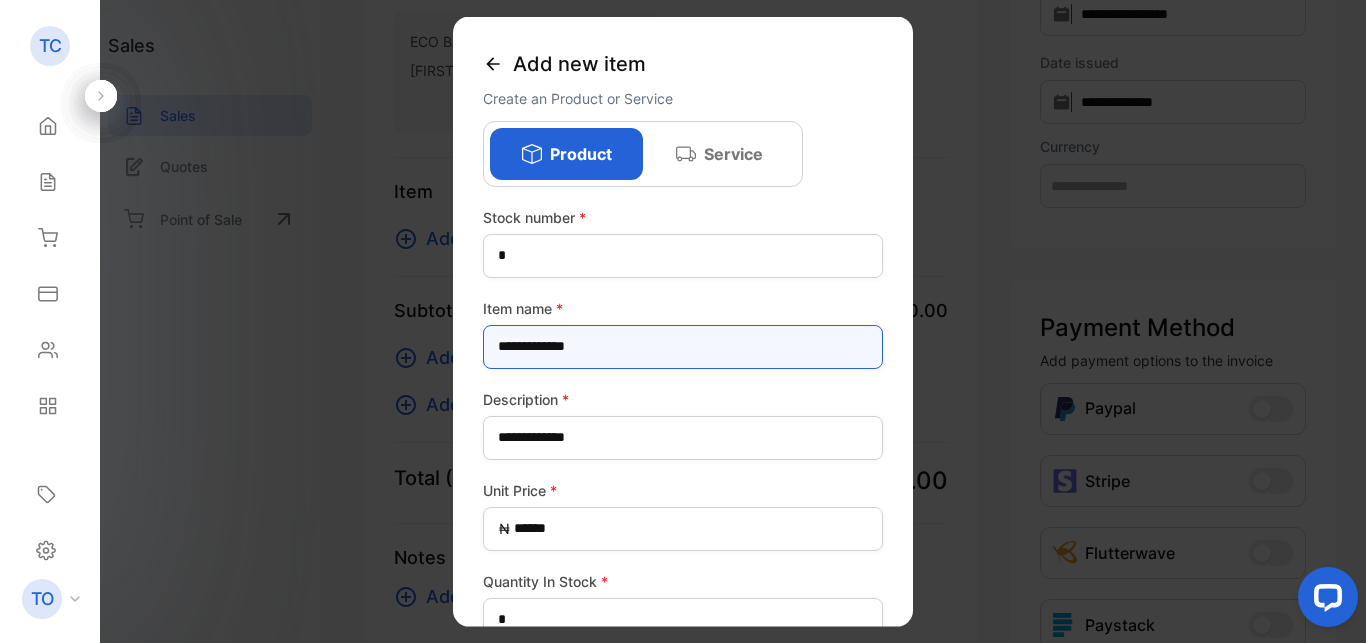 scroll, scrollTop: 206, scrollLeft: 0, axis: vertical 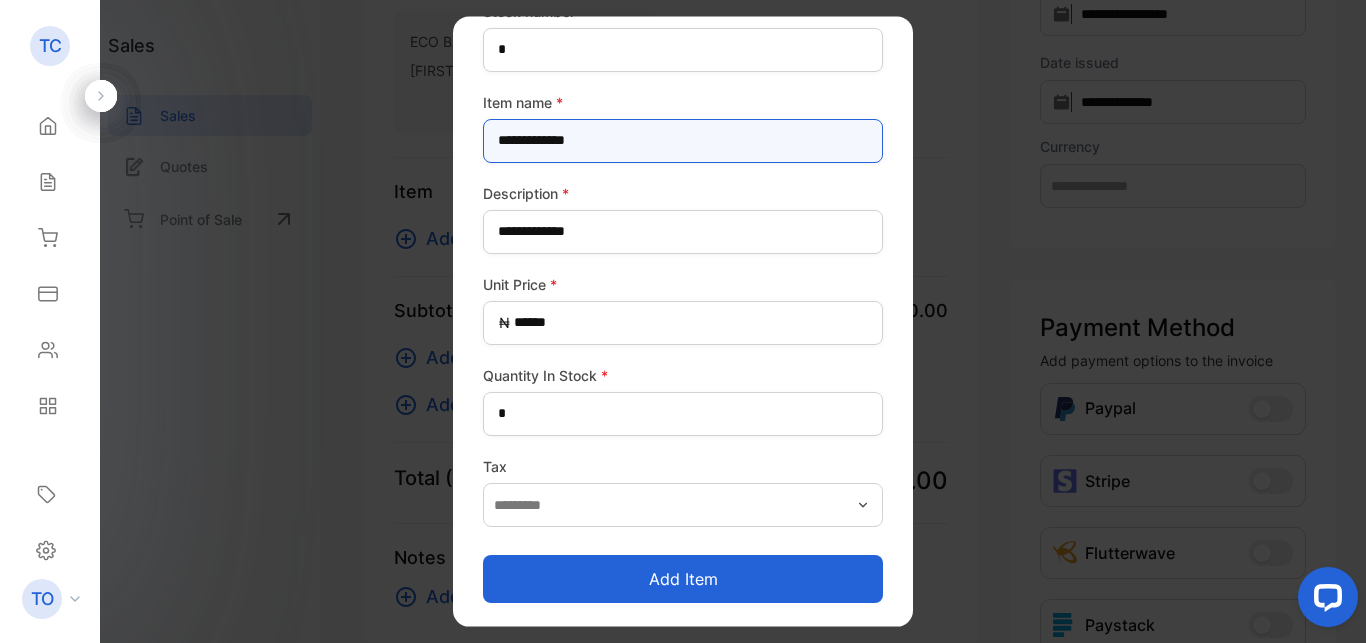 type on "**********" 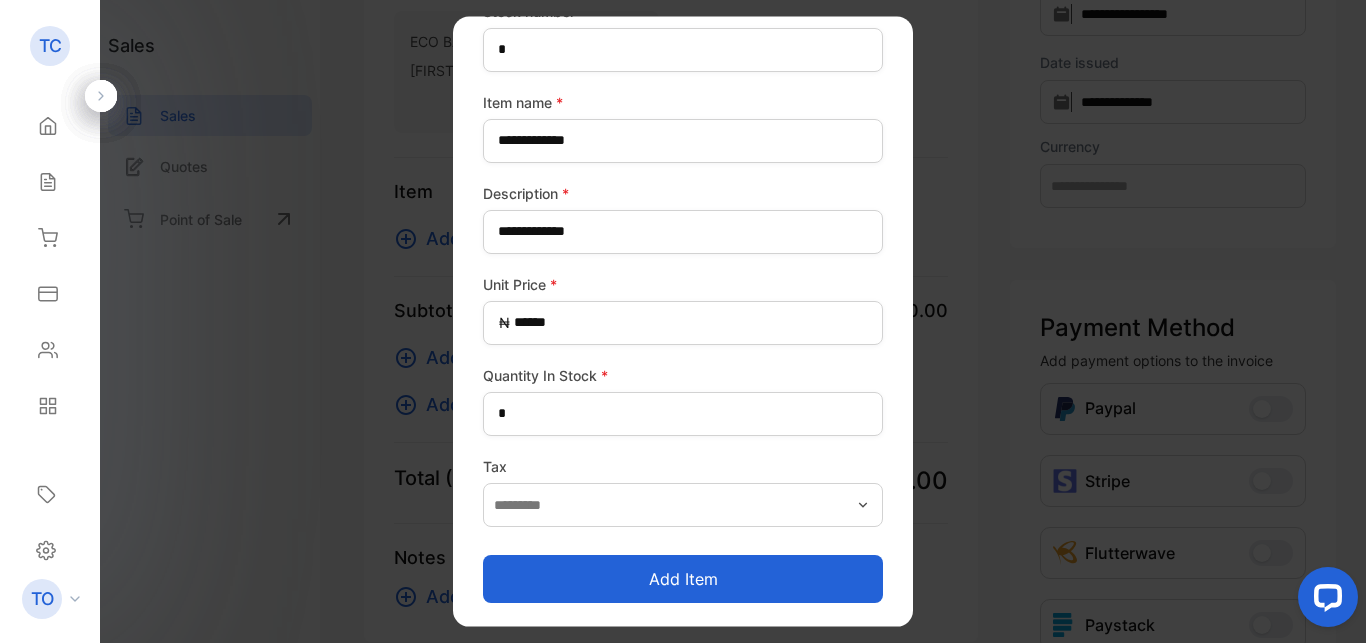 click on "Add item" at bounding box center (683, 579) 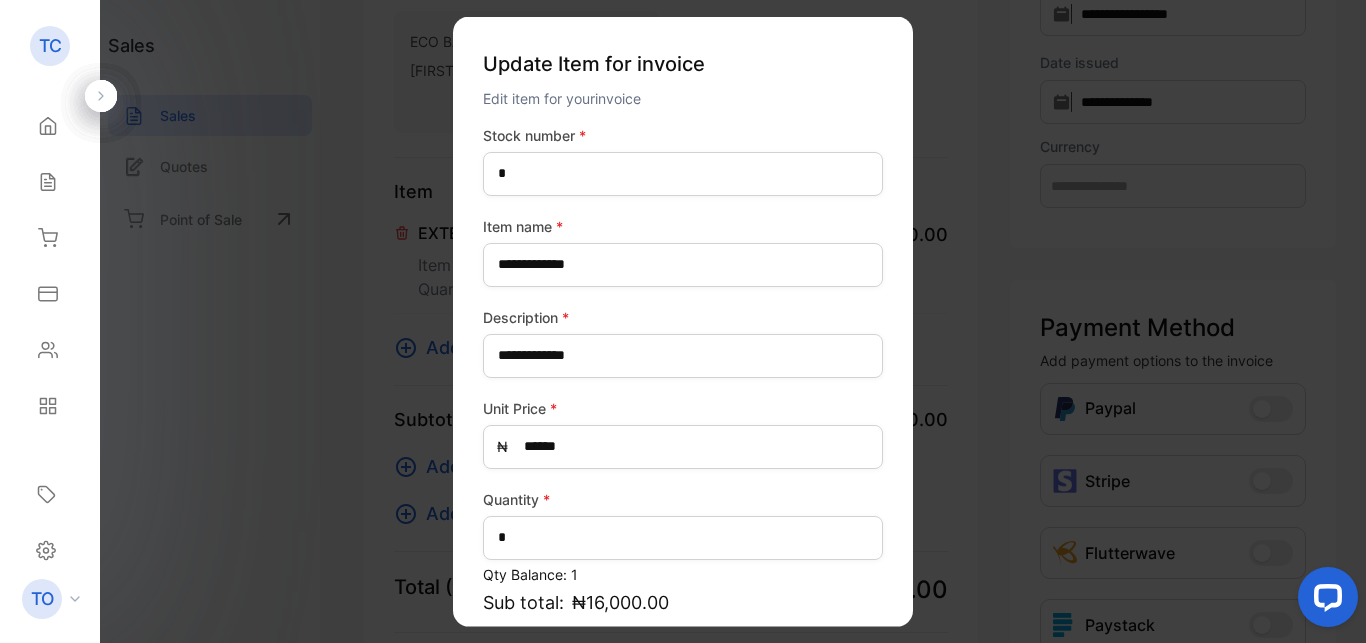 scroll, scrollTop: 180, scrollLeft: 0, axis: vertical 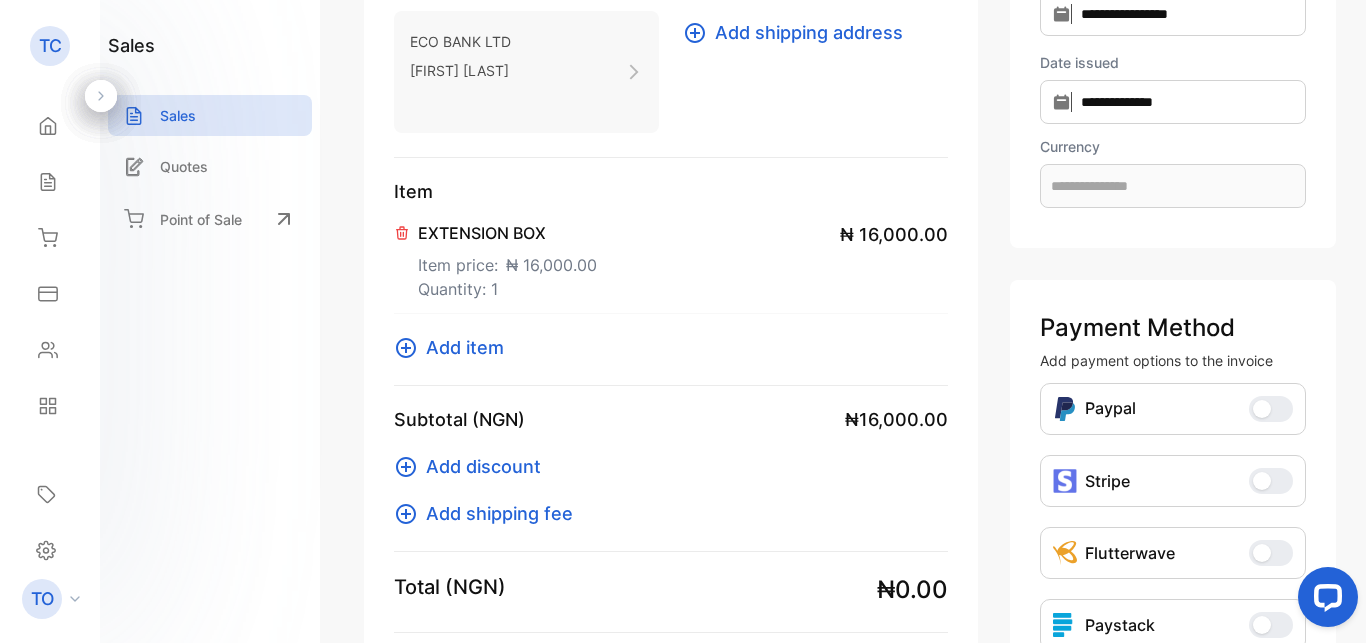 click at bounding box center (101, 96) 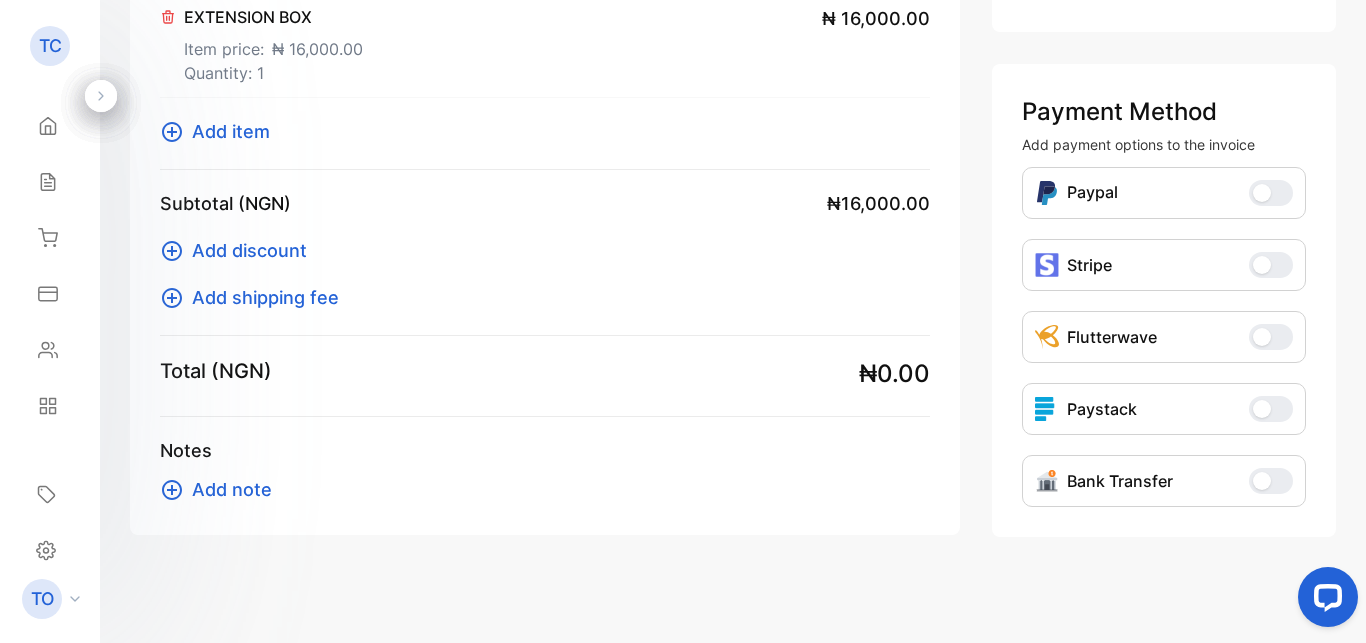scroll, scrollTop: 462, scrollLeft: 0, axis: vertical 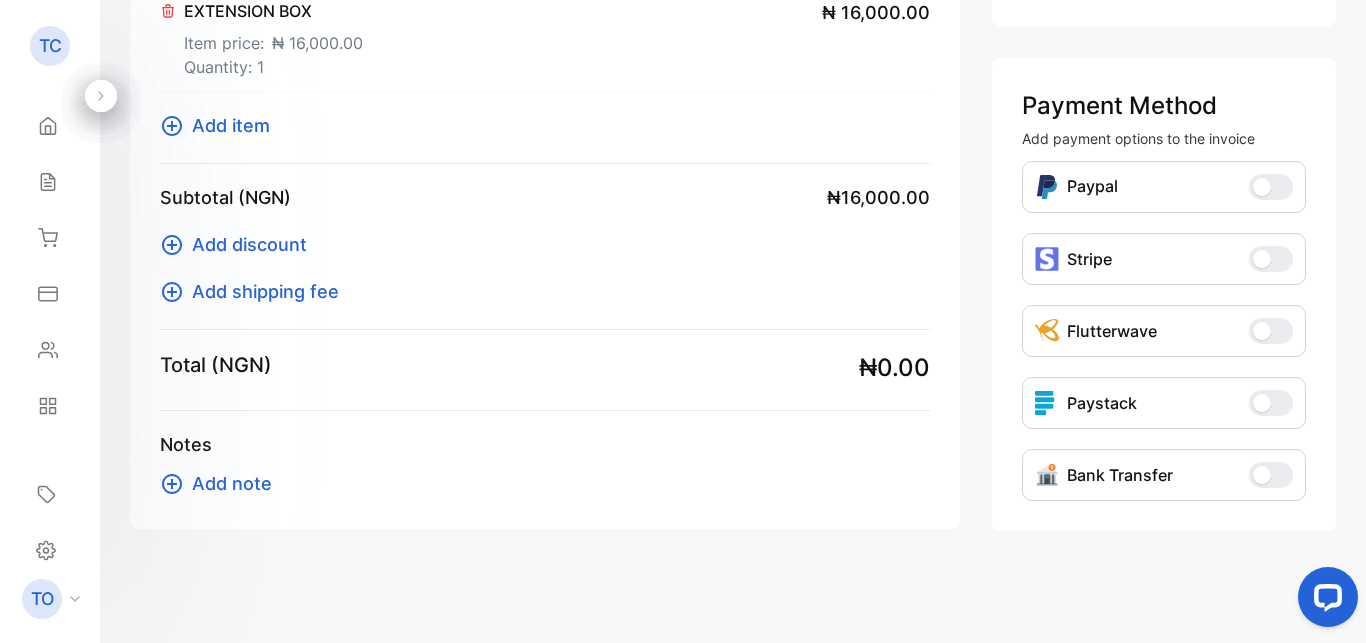 click on "Total (NGN)" at bounding box center [216, 365] 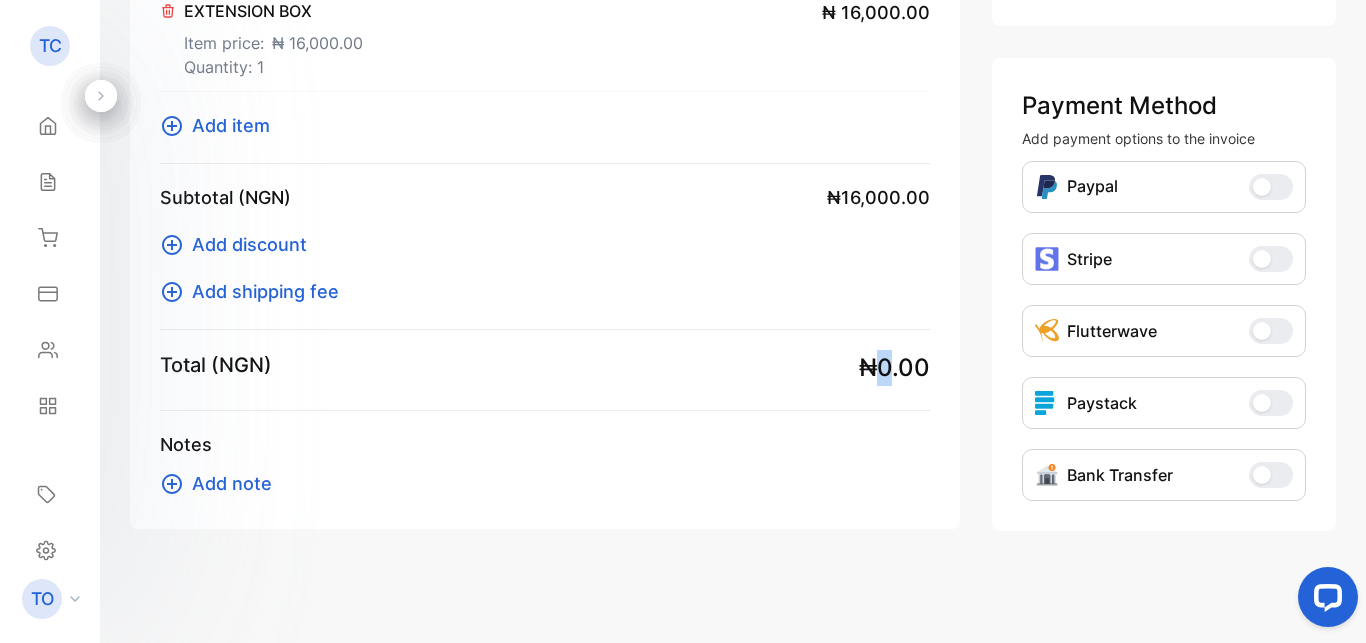 click on "₦0.00" at bounding box center (894, 368) 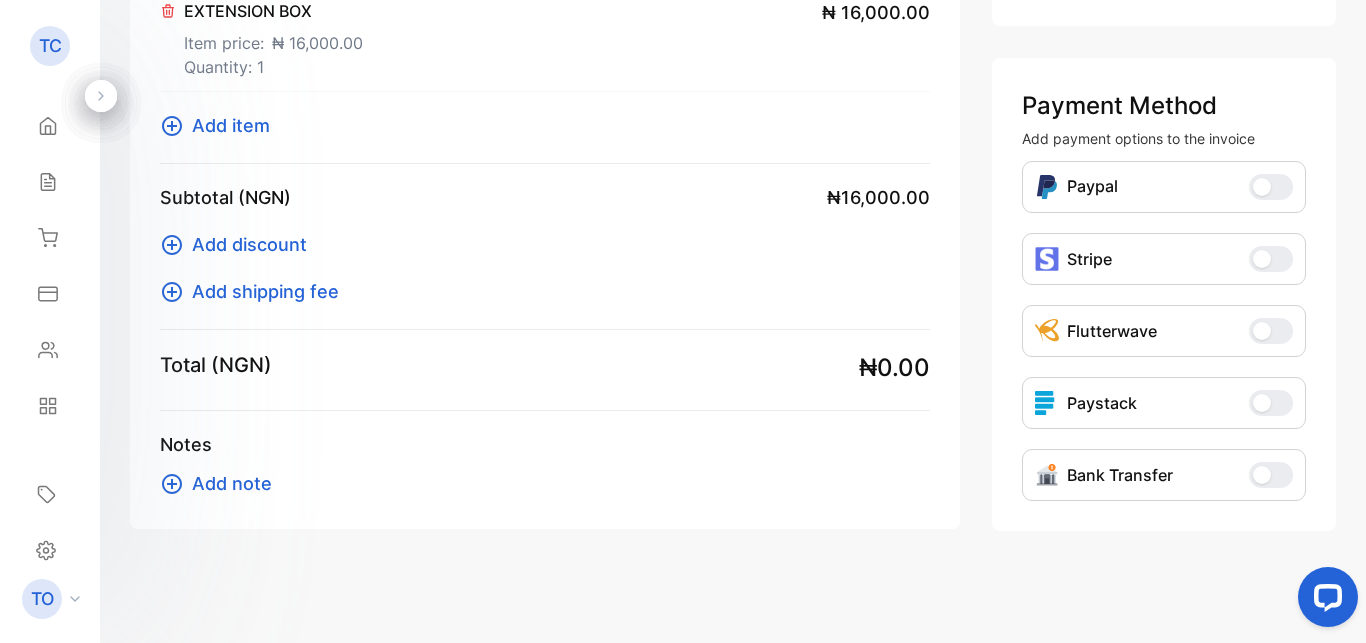 scroll, scrollTop: 0, scrollLeft: 0, axis: both 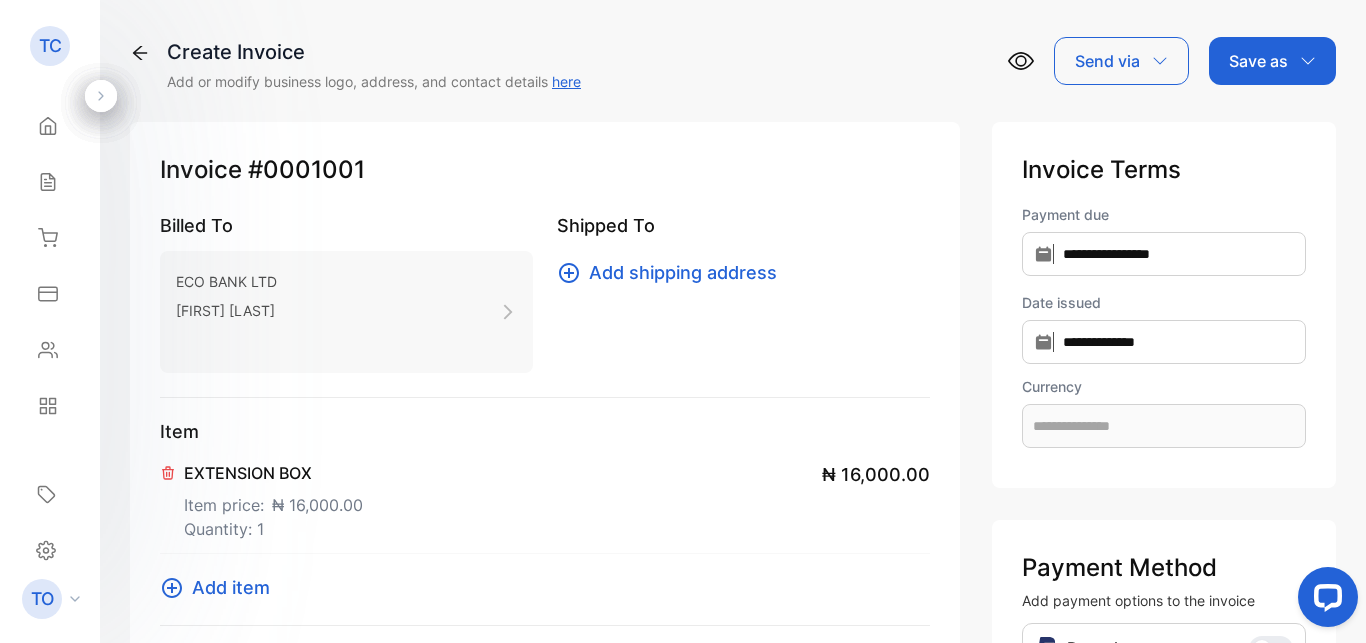 click on "Save as" at bounding box center (1258, 61) 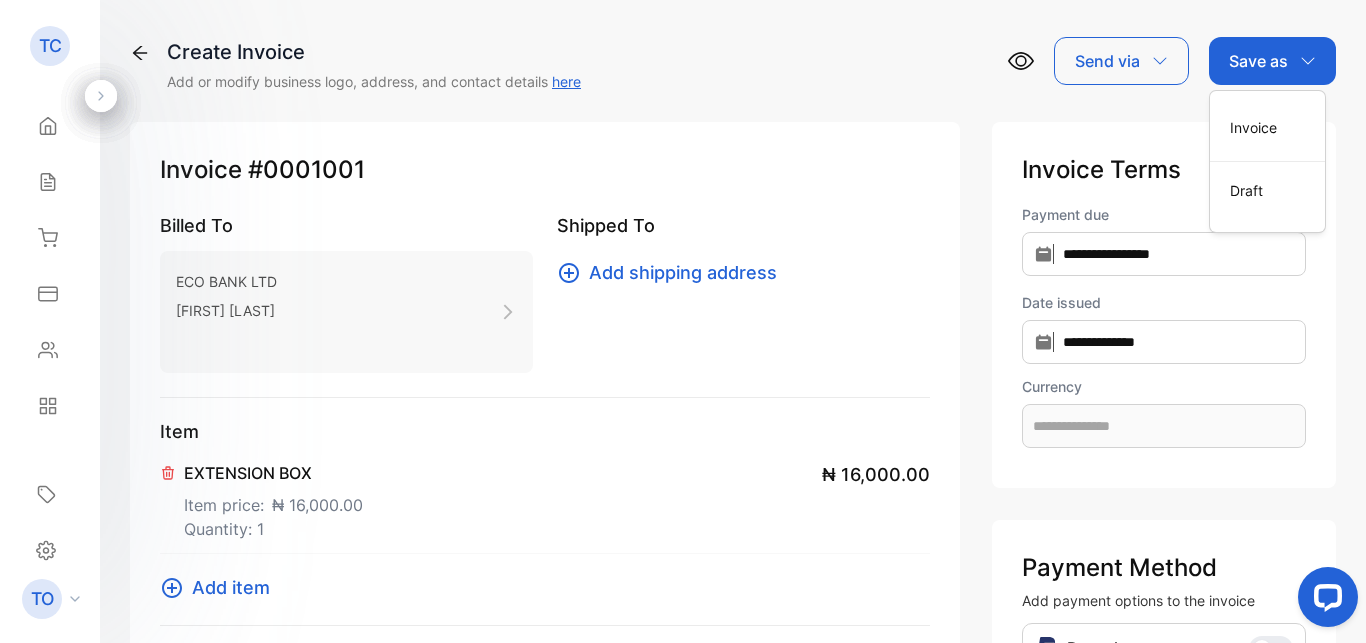 click on "Save as" at bounding box center (1258, 61) 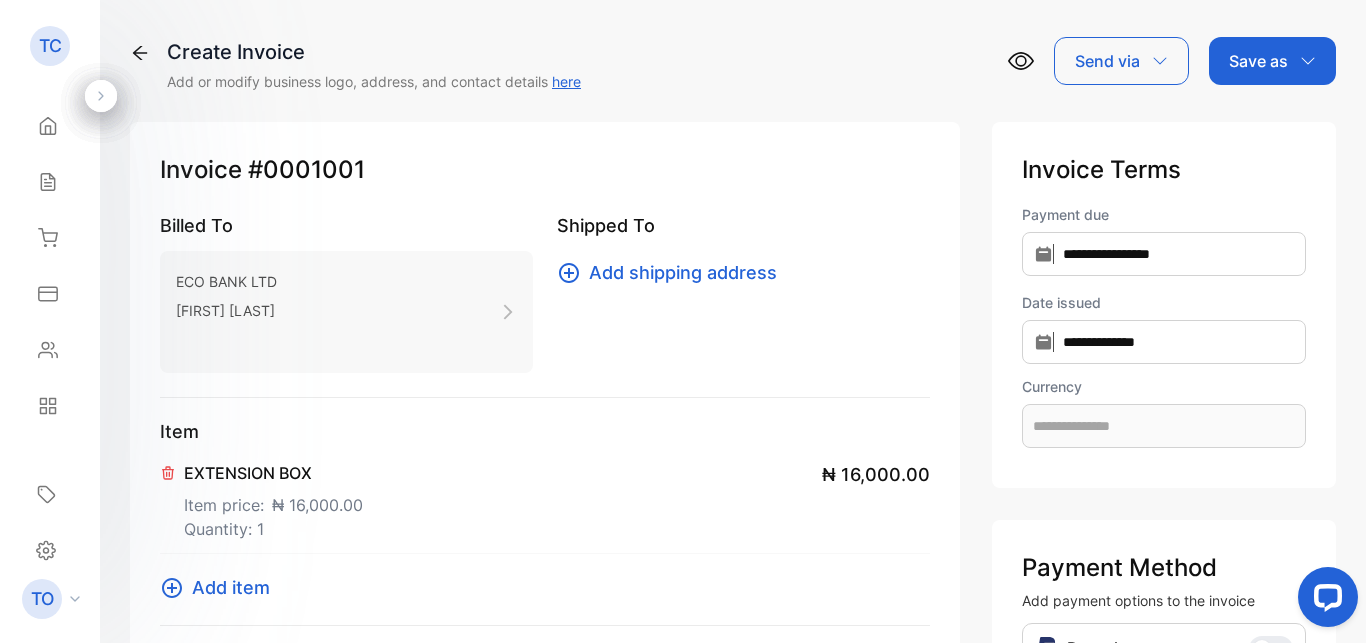 click 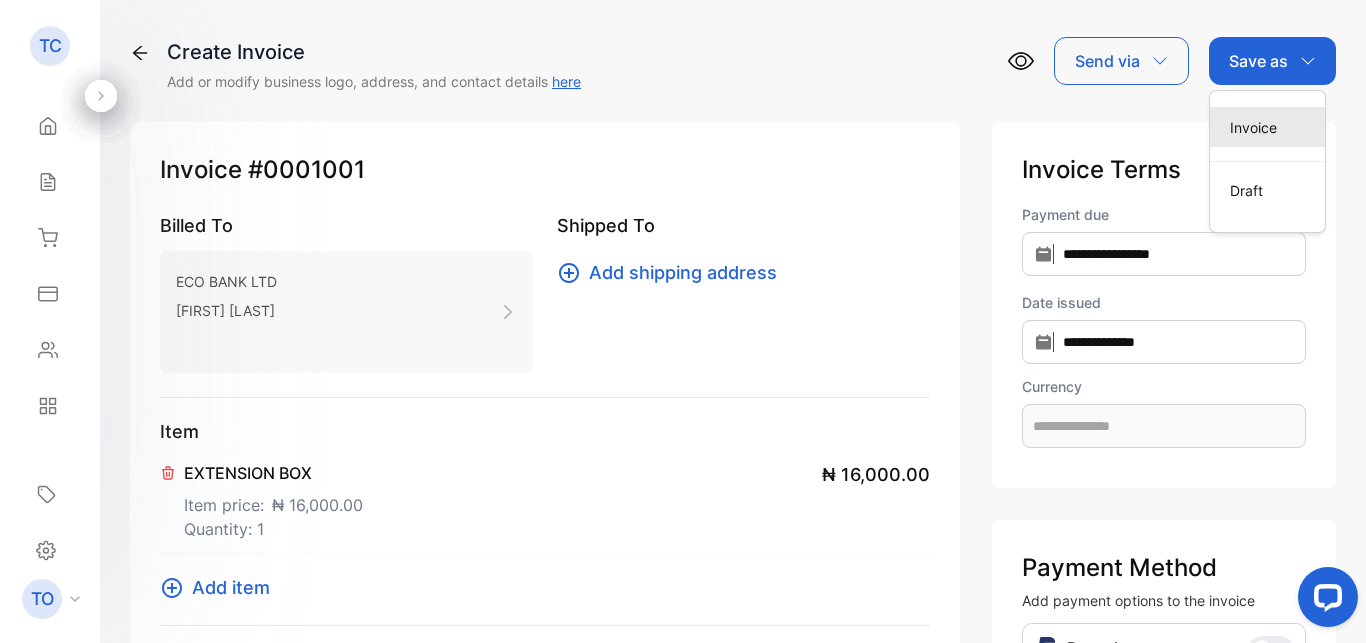 click on "Invoice" at bounding box center (1267, 127) 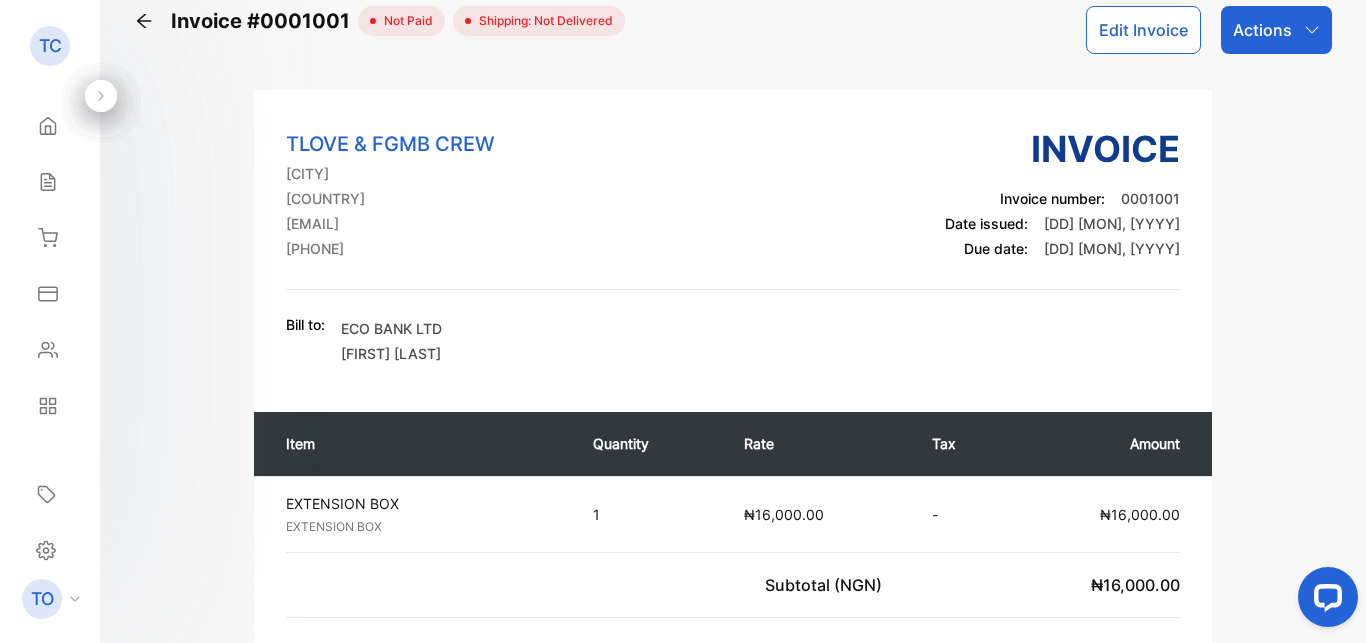 scroll, scrollTop: 0, scrollLeft: 0, axis: both 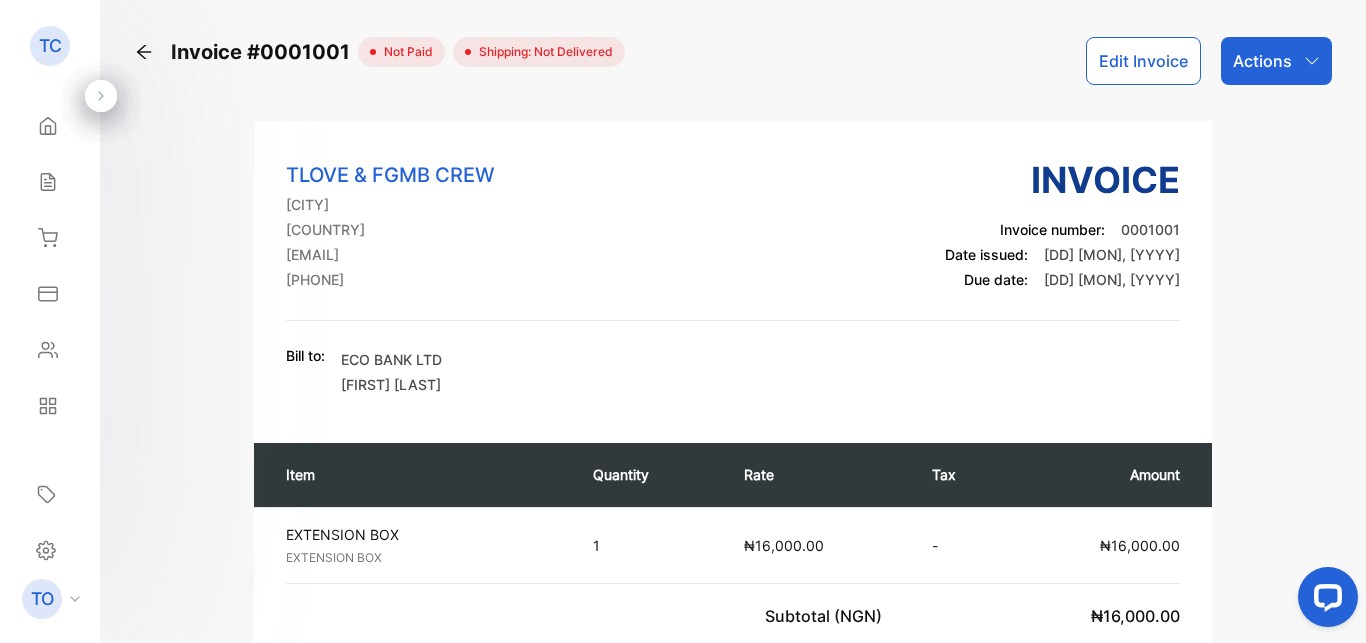 click on "TLVOE & FGMB CREW IBADAN, Nigeria [EMAIL] [PHONE] Invoice Invoice number: 0001001 Date issued: 01 Aug, 2025 Due date: 01 Sep, 2025" at bounding box center [733, 525] 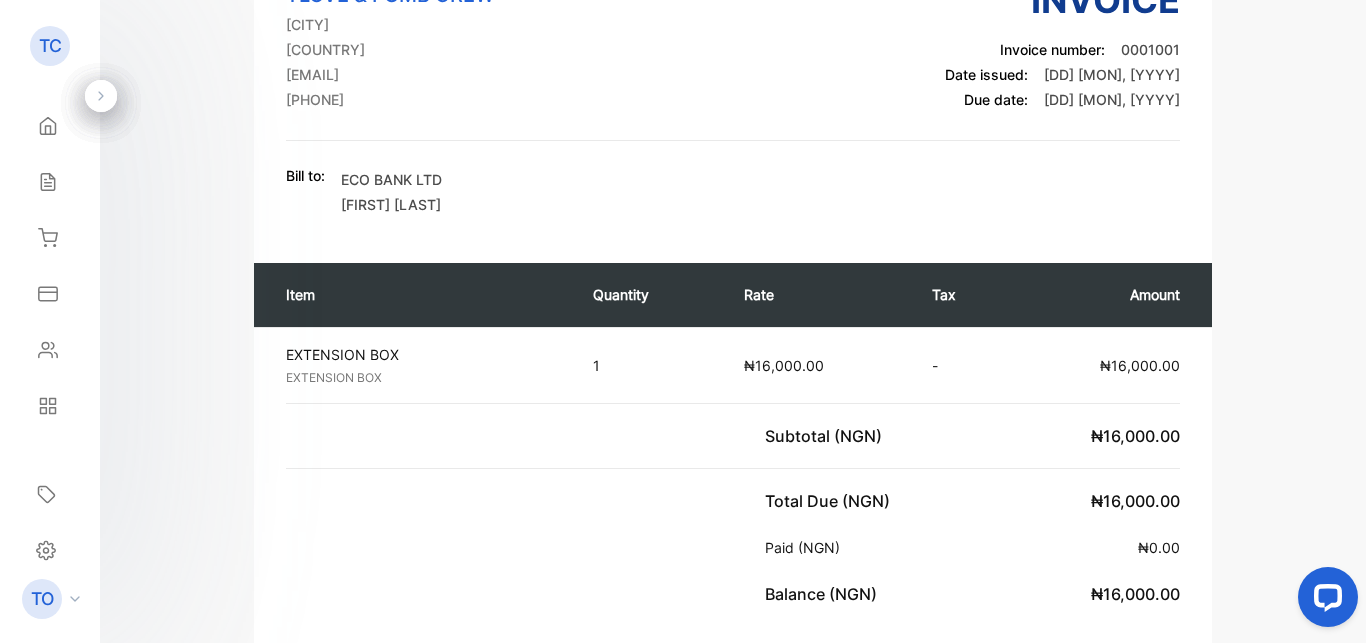 scroll, scrollTop: 120, scrollLeft: 0, axis: vertical 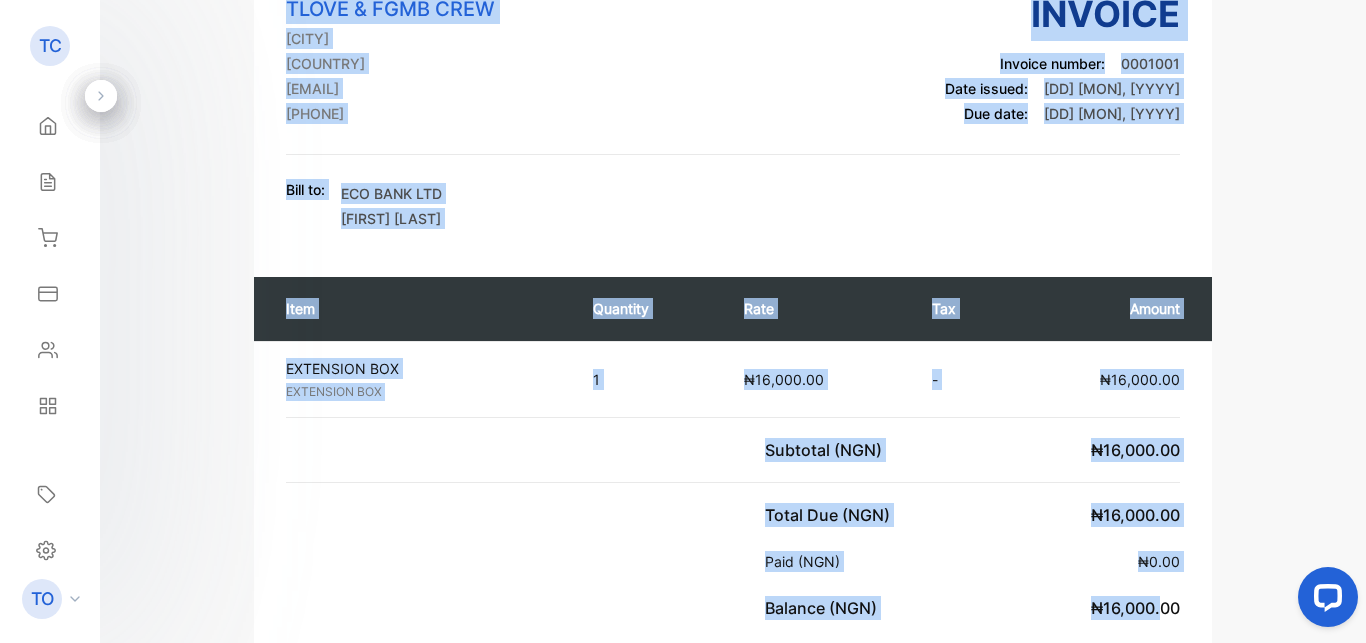 drag, startPoint x: 276, startPoint y: 36, endPoint x: 1149, endPoint y: 627, distance: 1054.2344 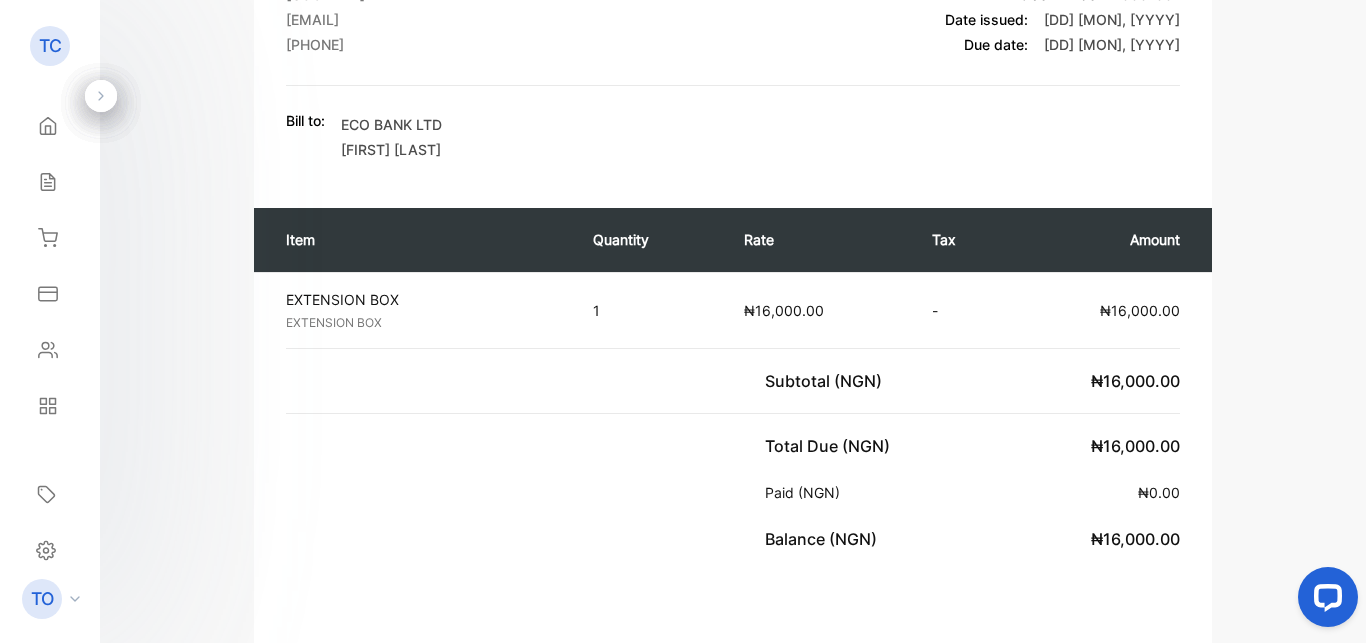 scroll, scrollTop: 0, scrollLeft: 0, axis: both 